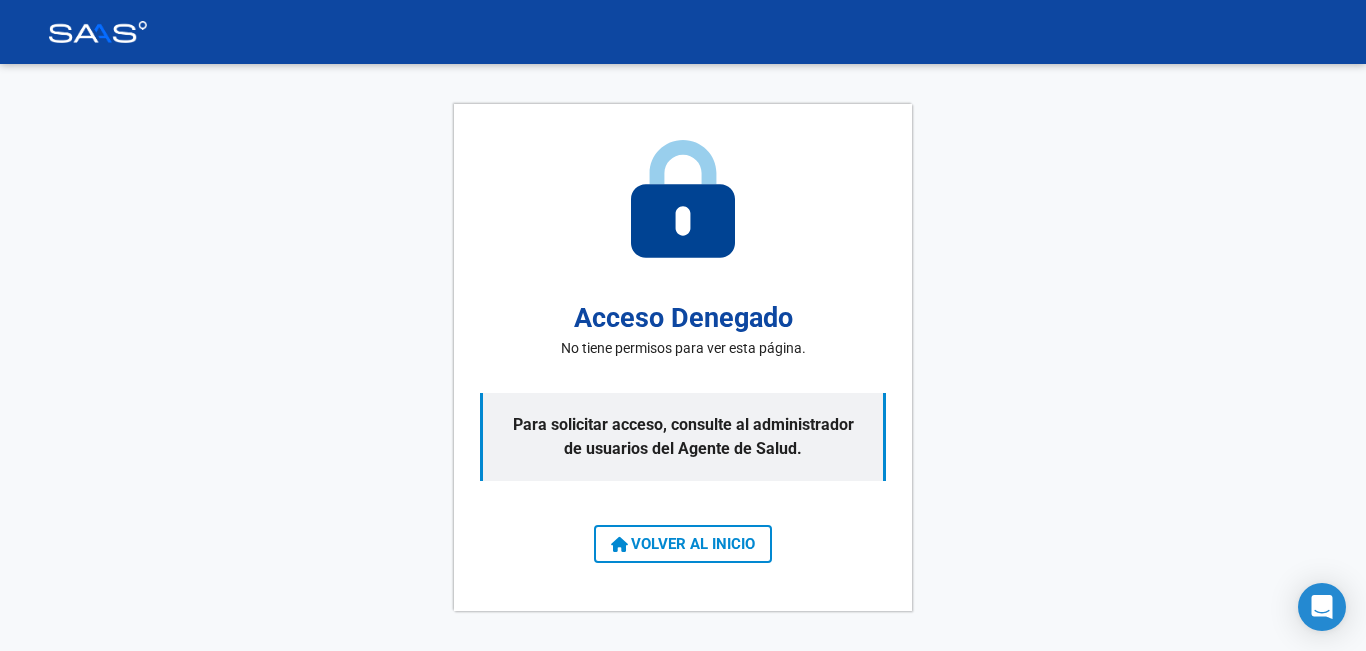 scroll, scrollTop: 0, scrollLeft: 0, axis: both 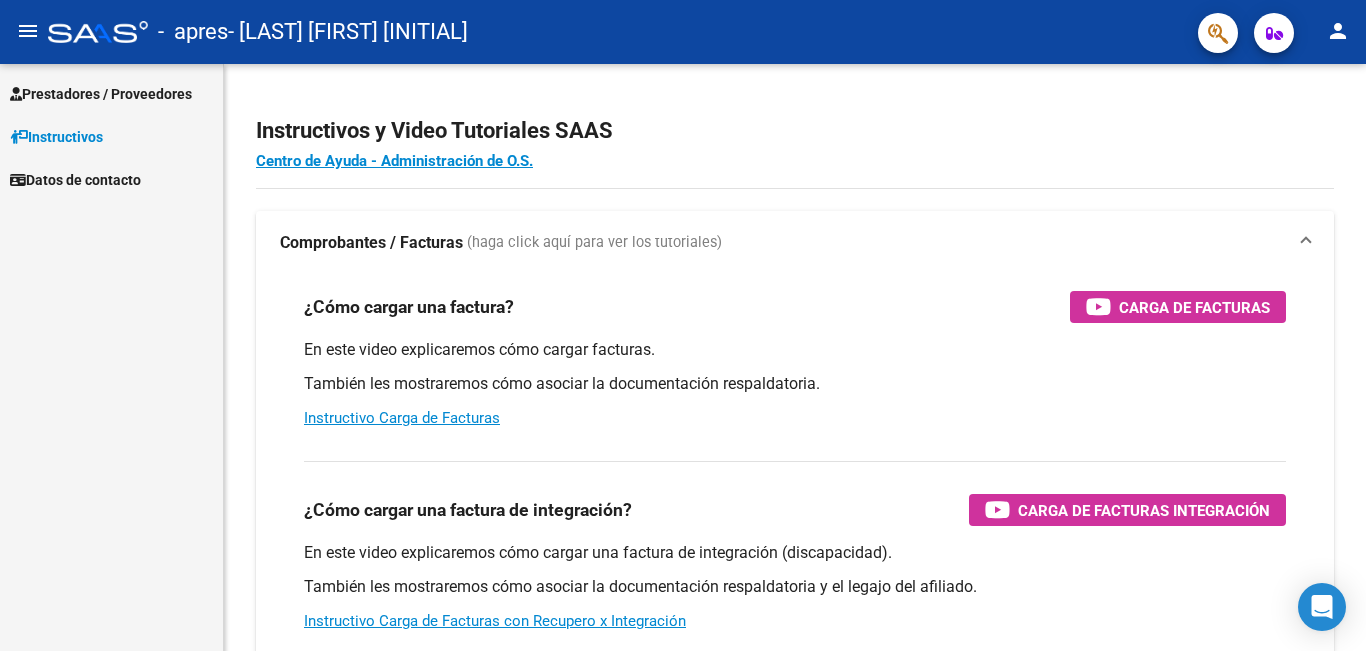 click on "Instructivos" at bounding box center [56, 137] 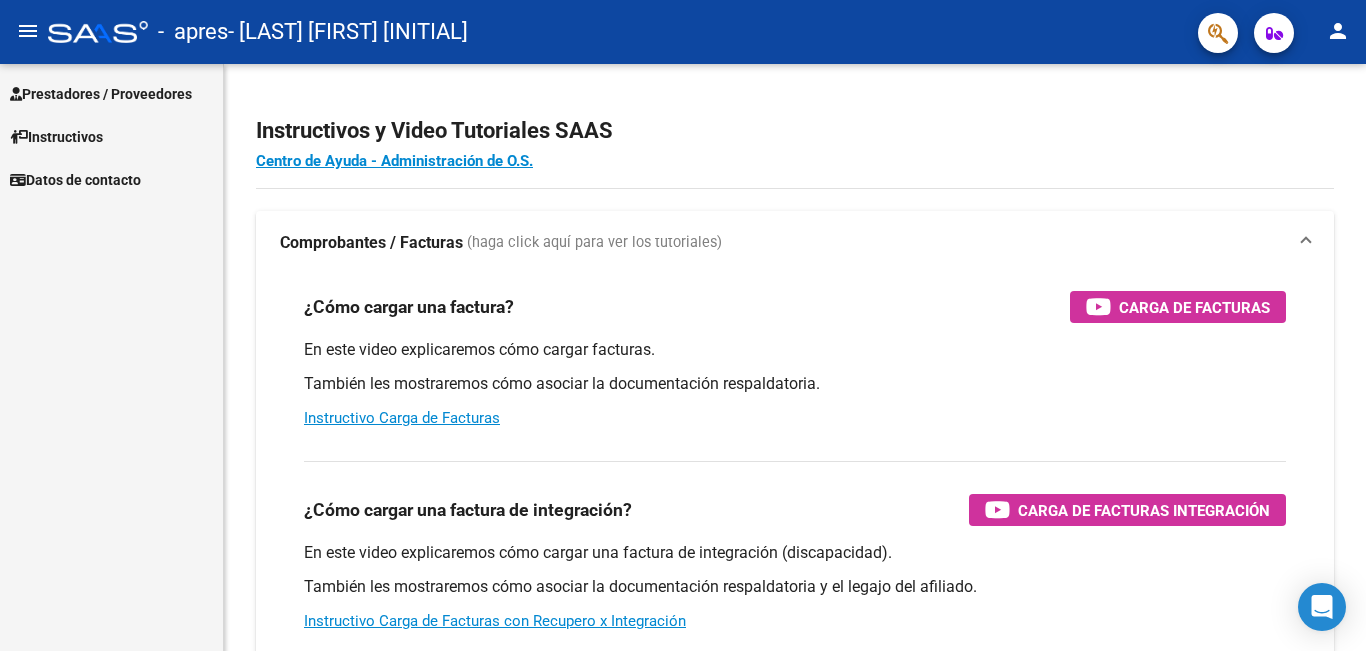 click on "Prestadores / Proveedores" at bounding box center (101, 94) 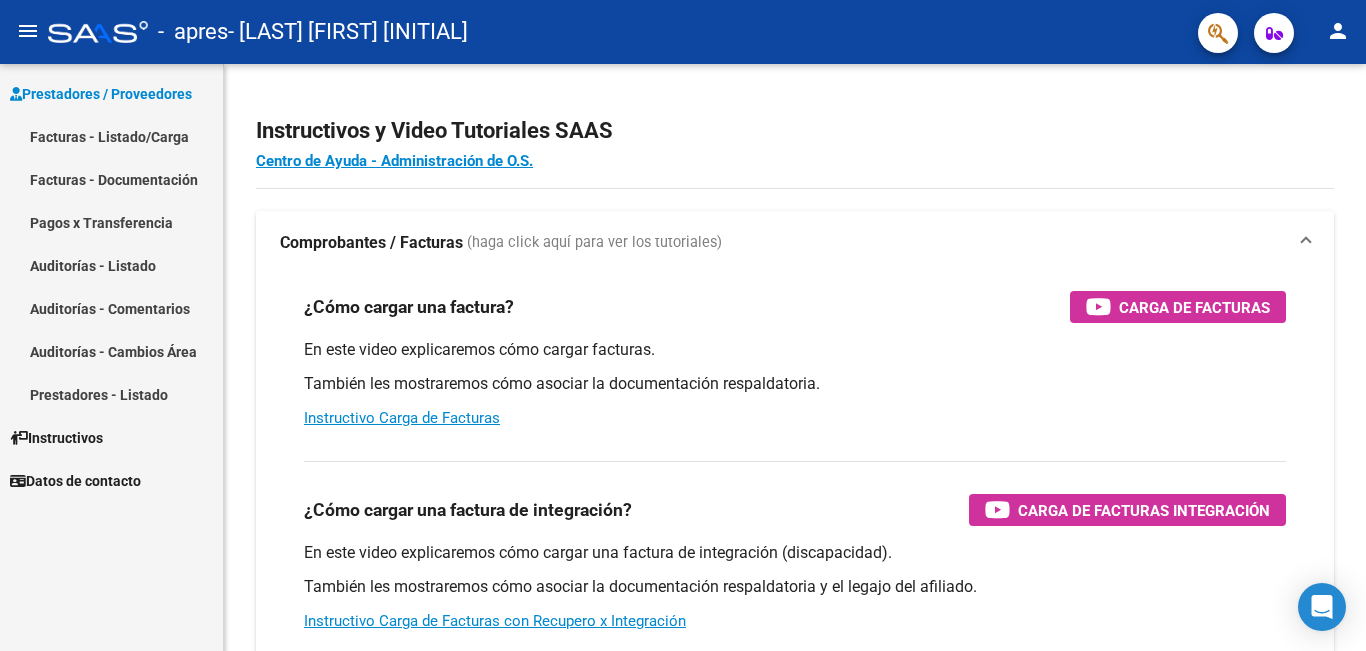 click on "Facturas - Listado/Carga" at bounding box center (111, 136) 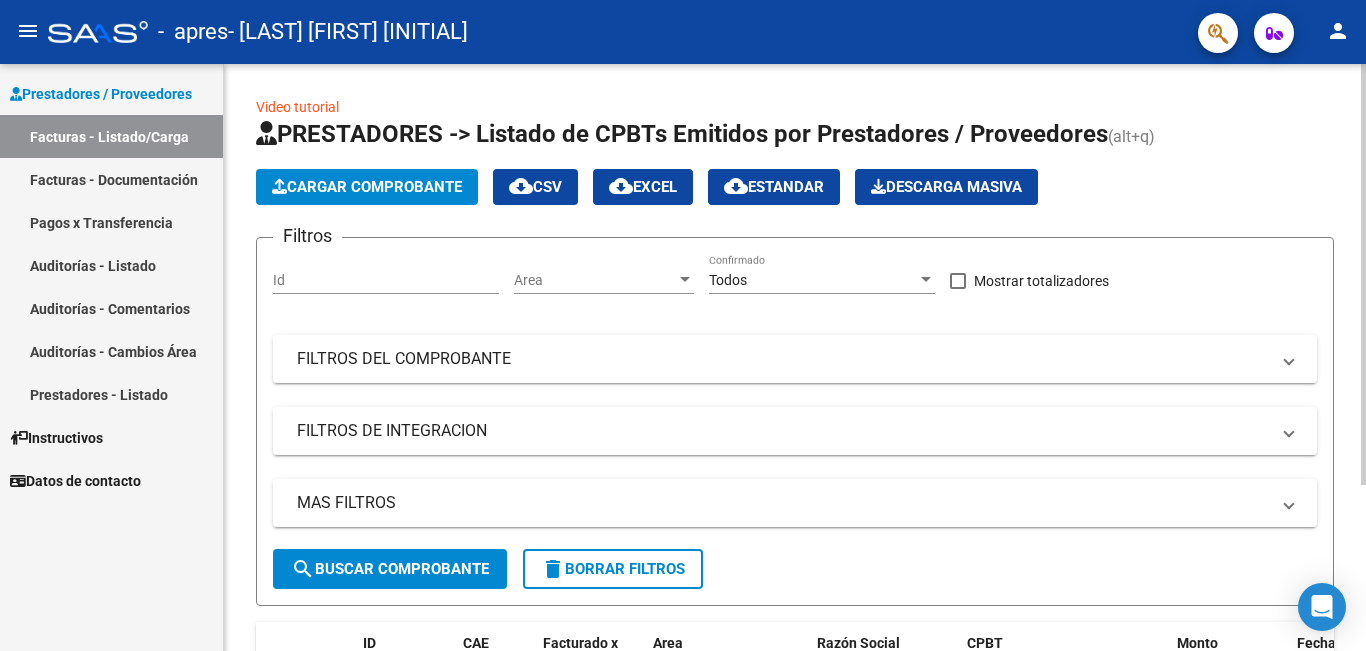 drag, startPoint x: 421, startPoint y: 565, endPoint x: 442, endPoint y: 543, distance: 30.413813 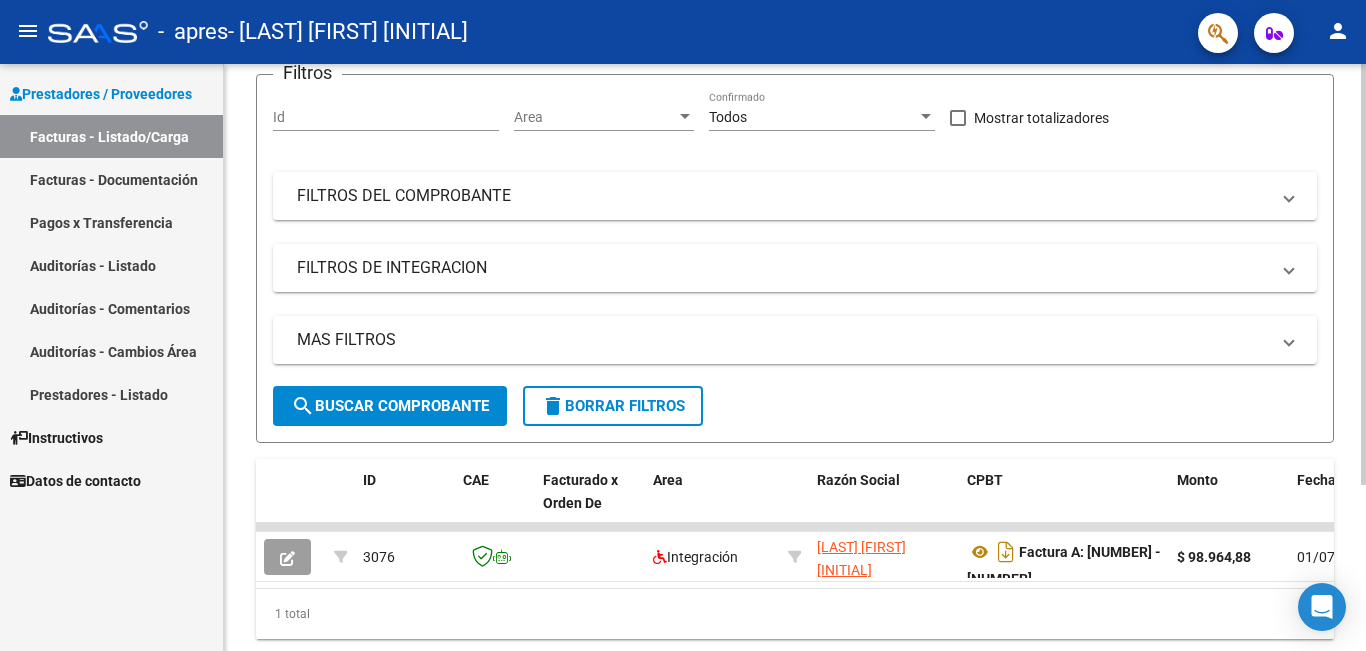 scroll, scrollTop: 131, scrollLeft: 0, axis: vertical 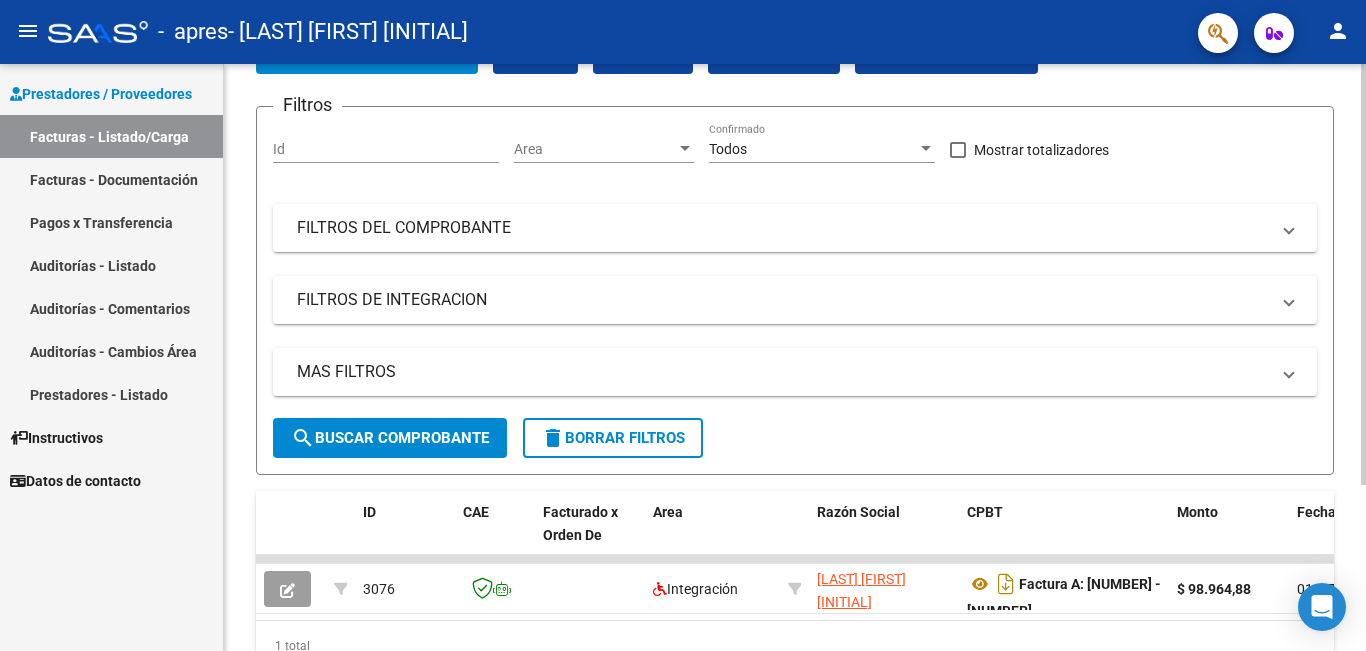 click on "search  Buscar Comprobante" 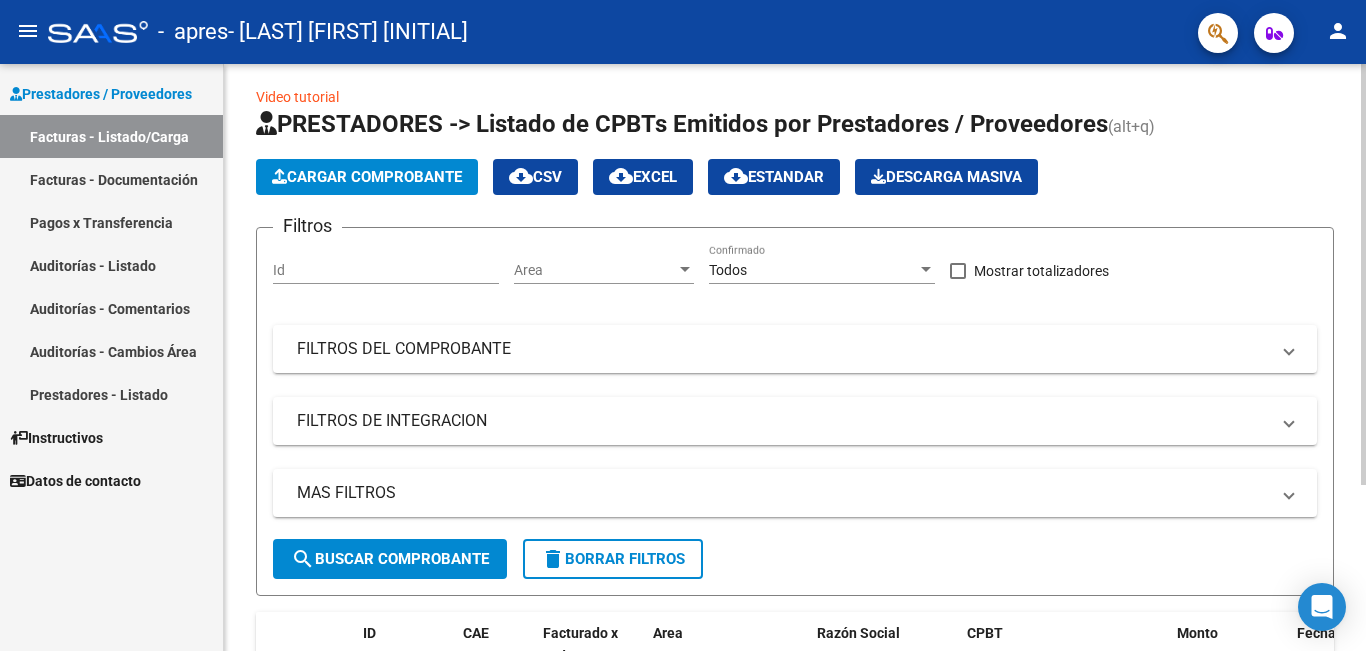 scroll, scrollTop: 0, scrollLeft: 0, axis: both 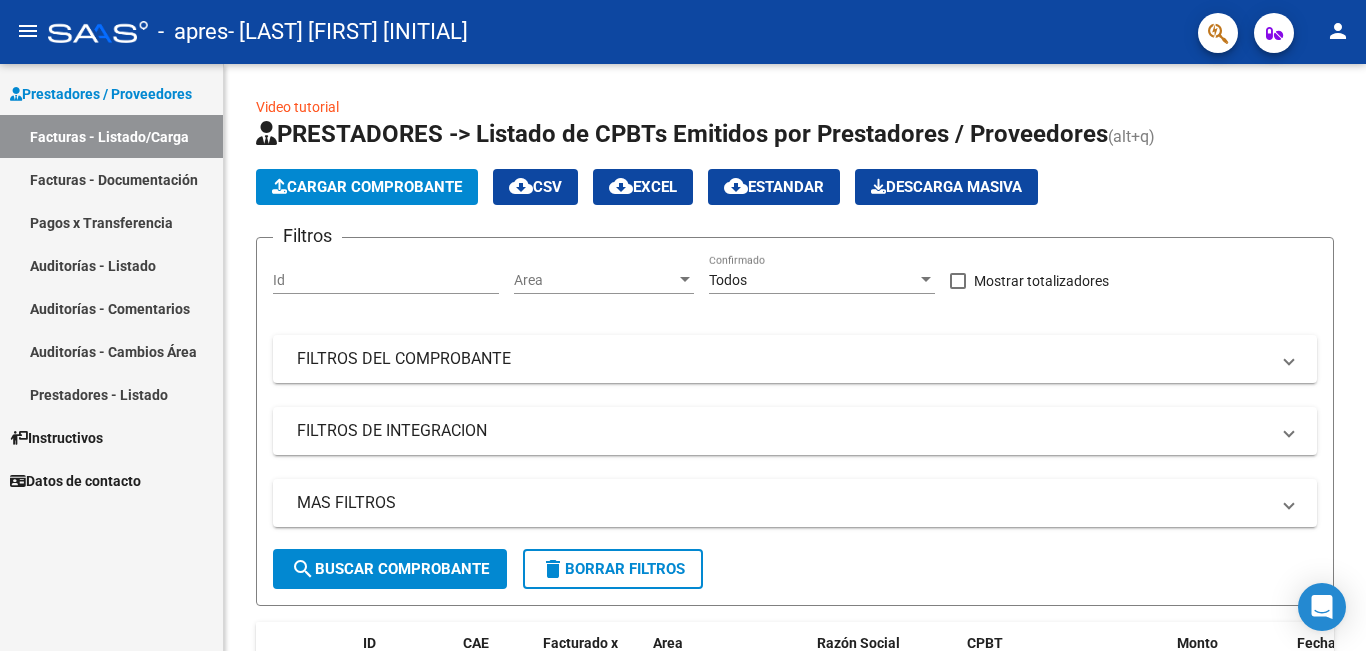 click on "Facturas - Documentación" at bounding box center [111, 179] 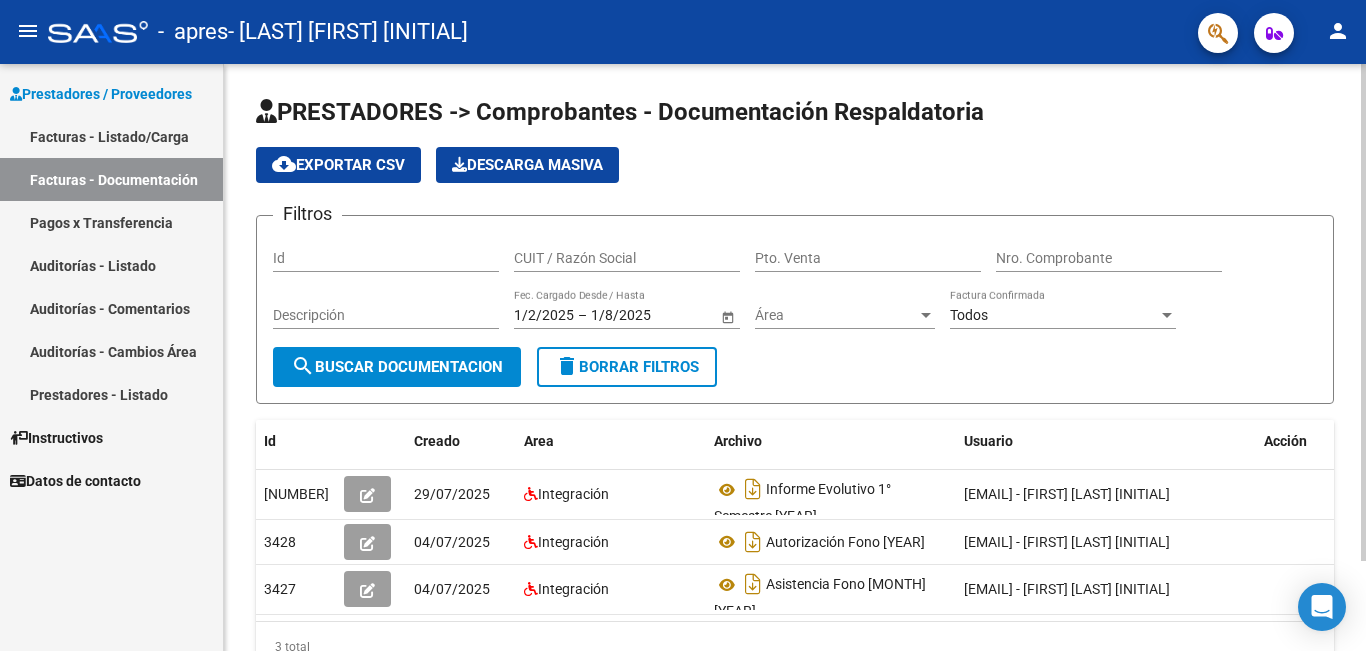click on "search  Buscar Documentacion" 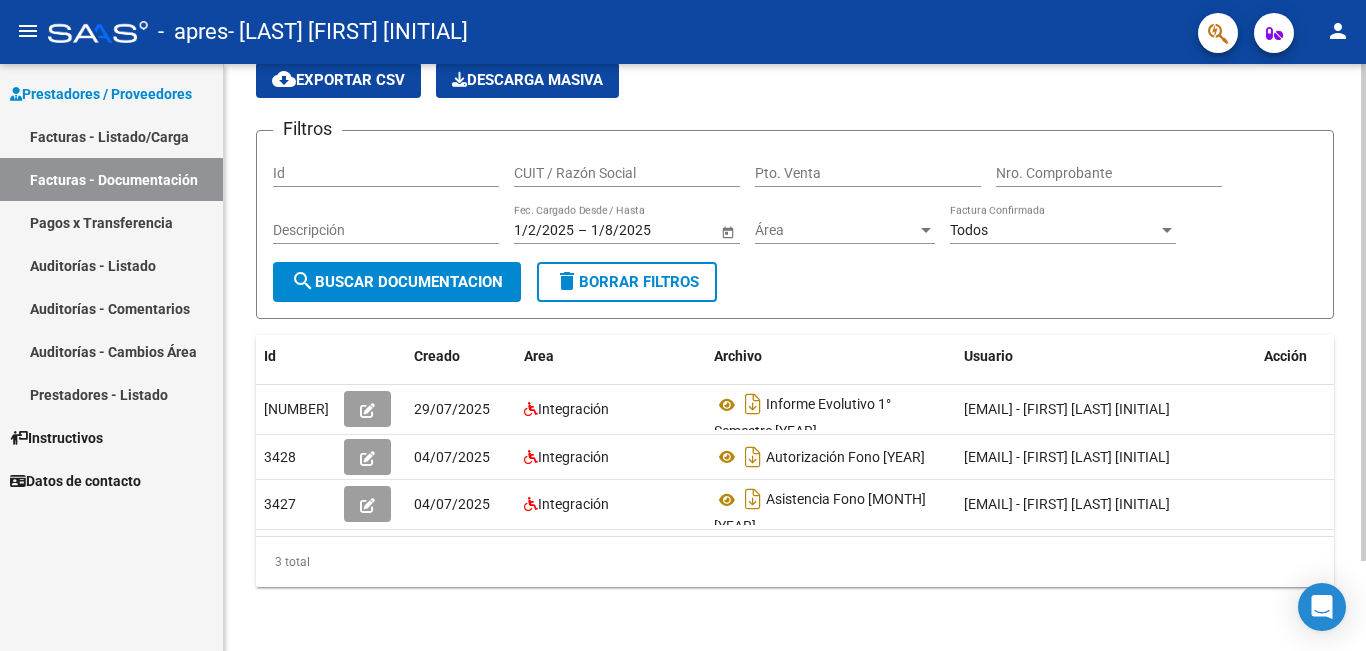 scroll, scrollTop: 0, scrollLeft: 0, axis: both 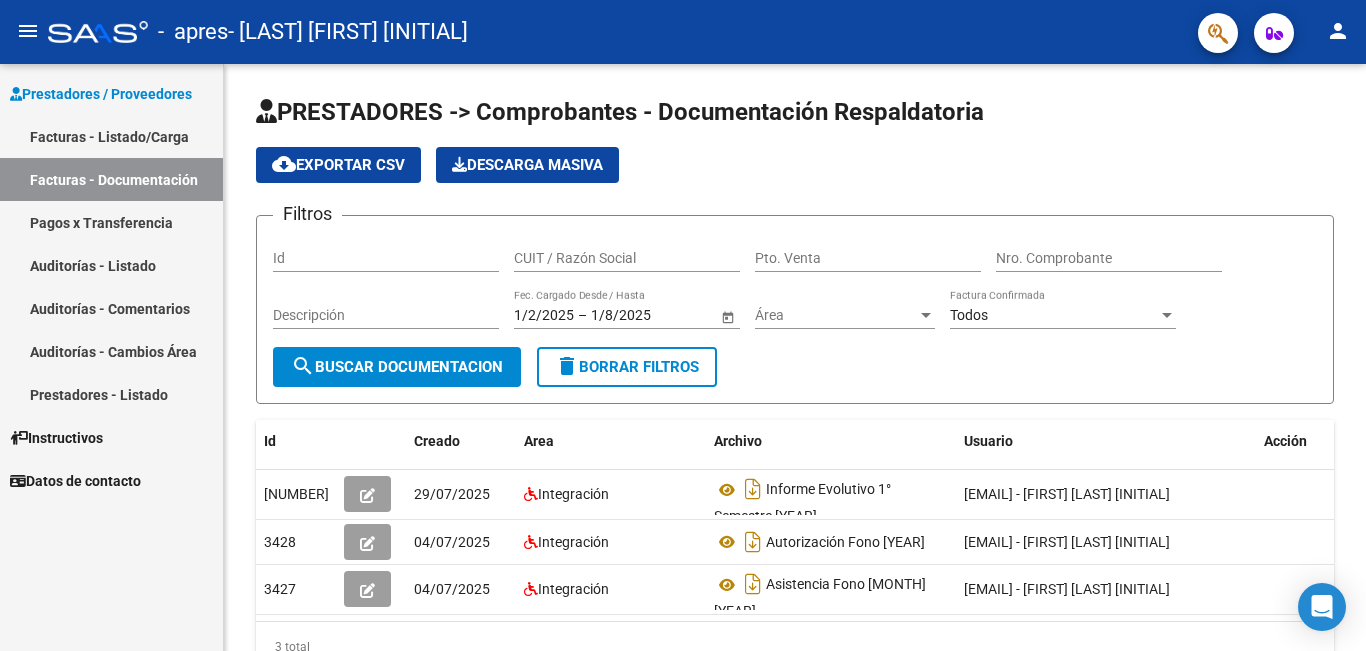 click on "Facturas - Listado/Carga" at bounding box center (111, 136) 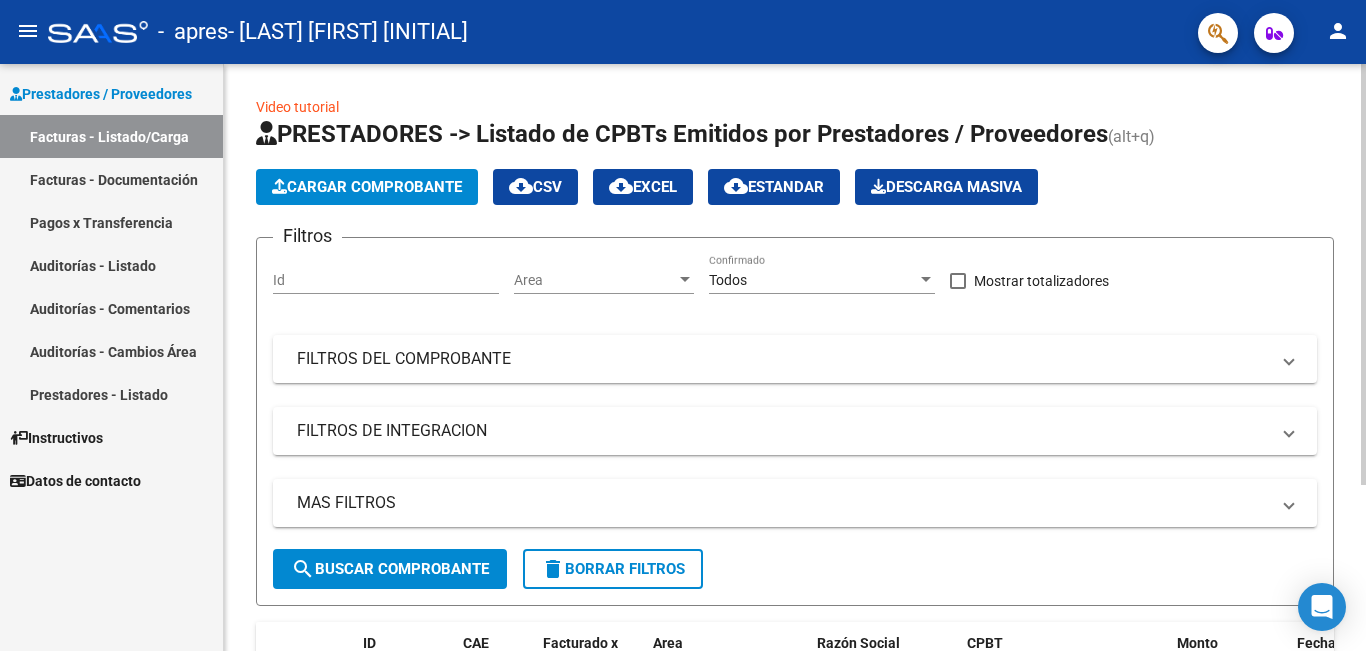 click on "Cargar Comprobante" 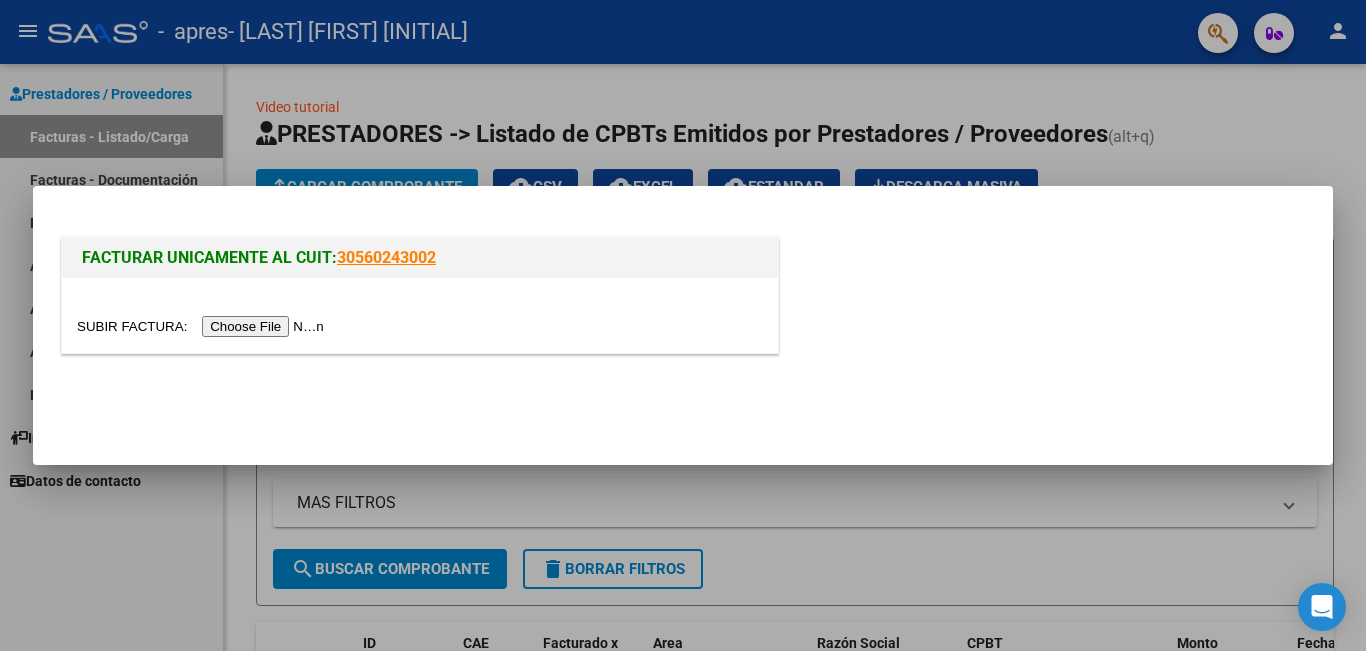click at bounding box center (203, 326) 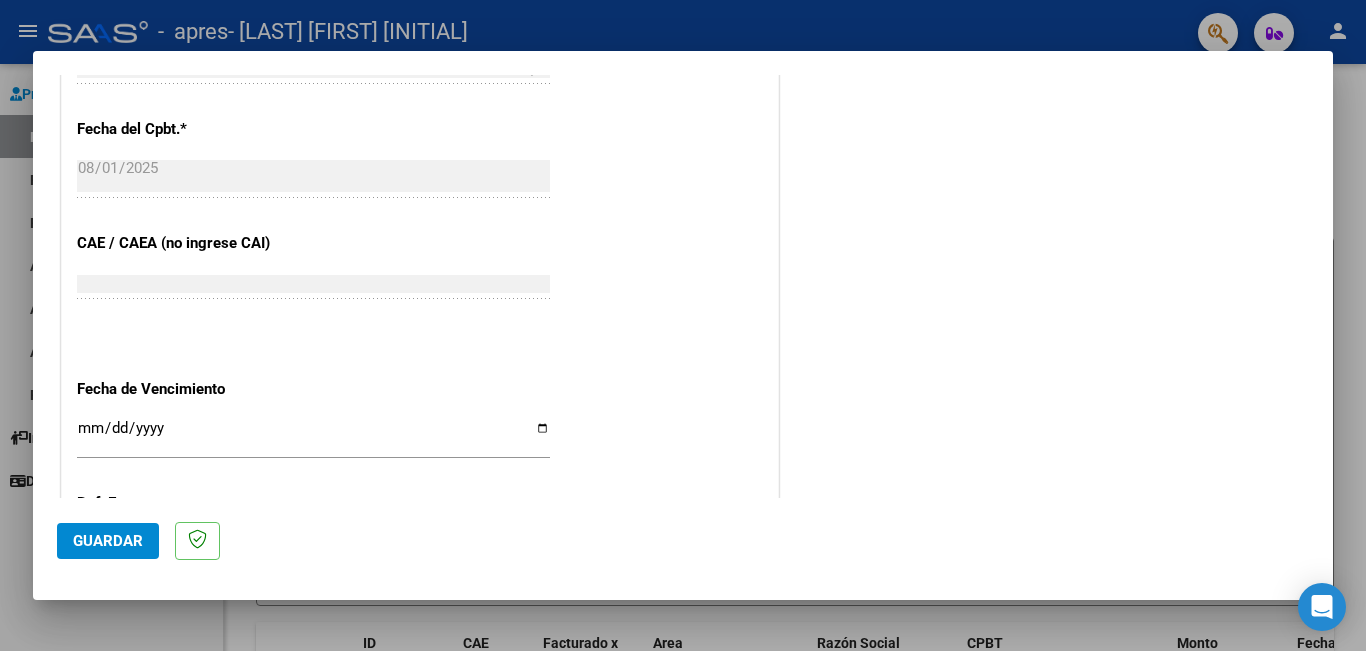 scroll, scrollTop: 1200, scrollLeft: 0, axis: vertical 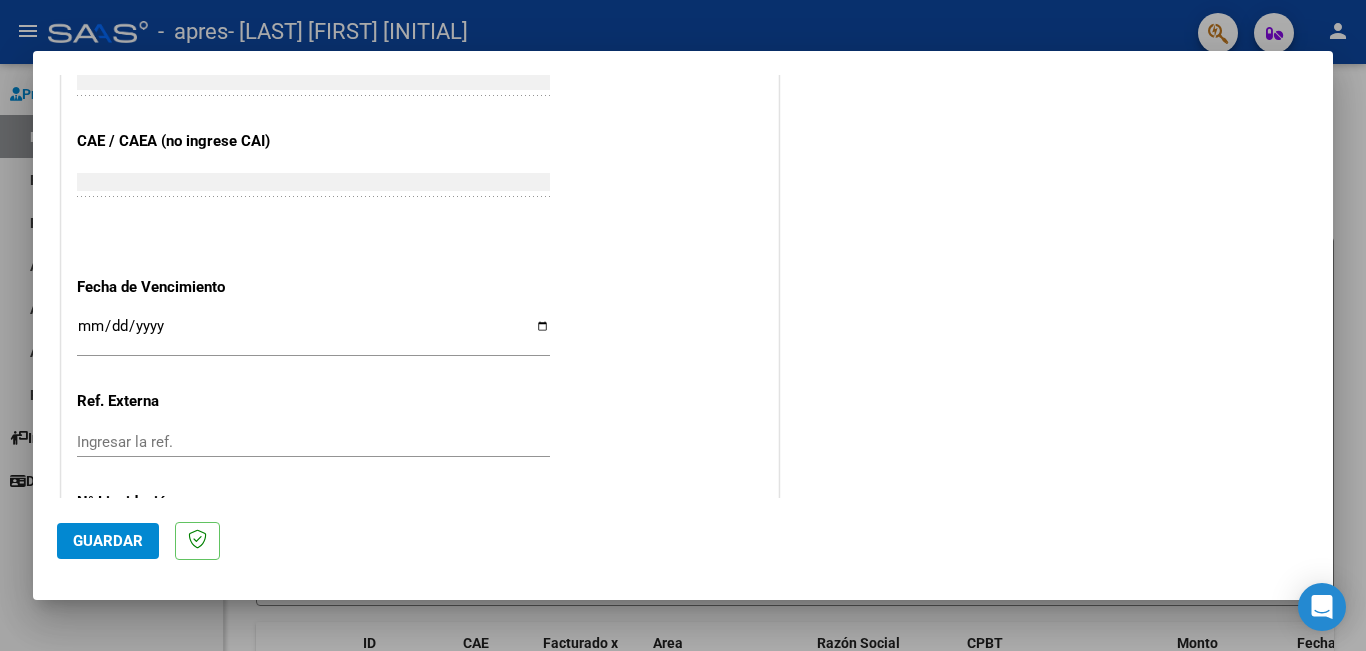 click on "Ingresar la fecha" at bounding box center (313, 334) 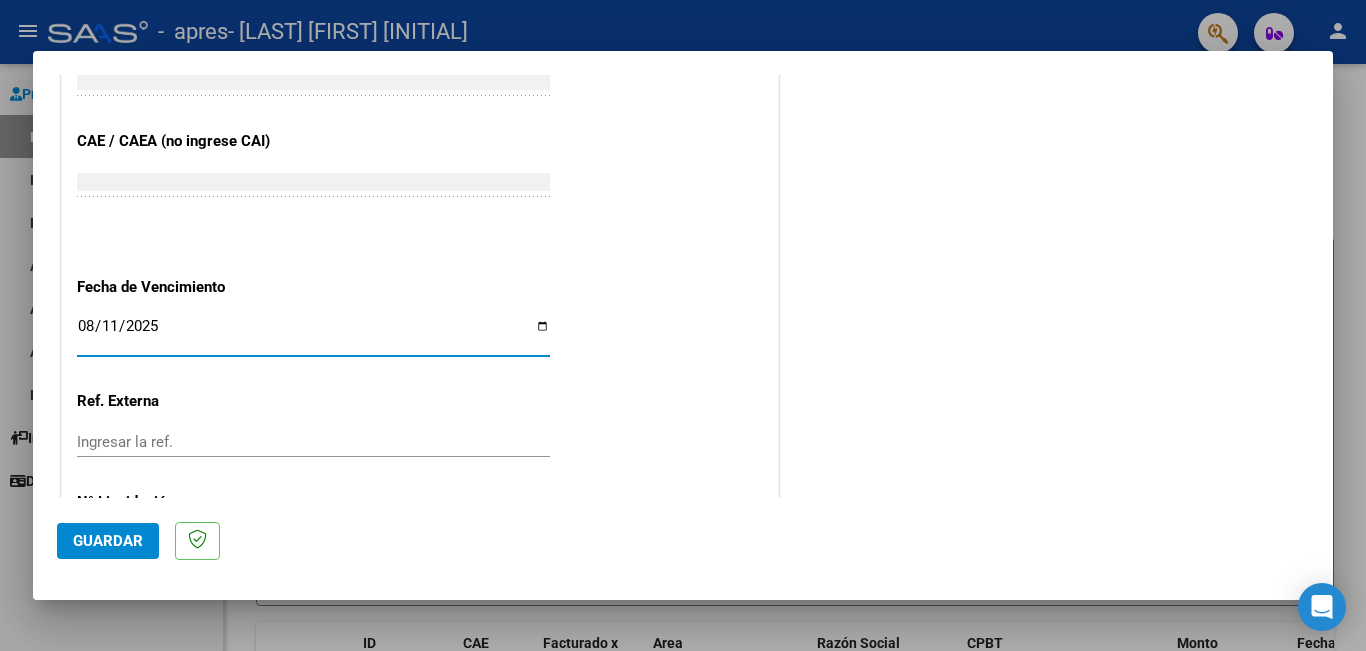 type on "2025-08-11" 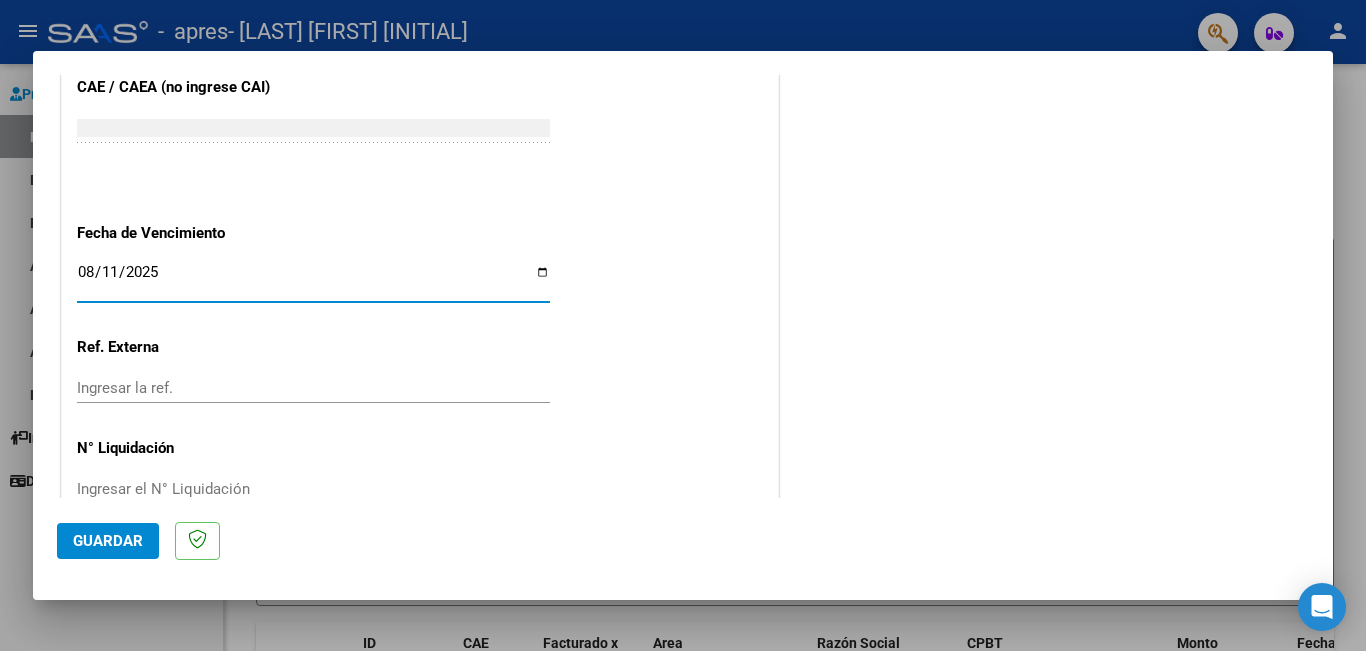 scroll, scrollTop: 1299, scrollLeft: 0, axis: vertical 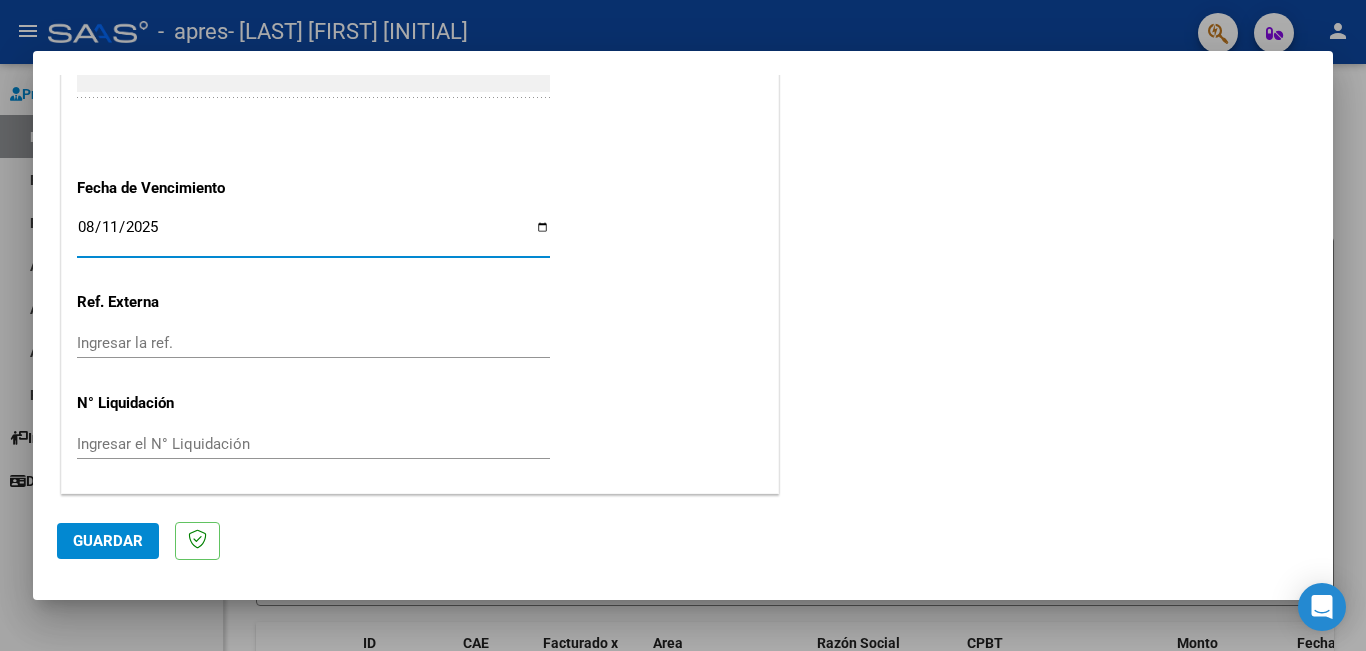click on "Guardar" 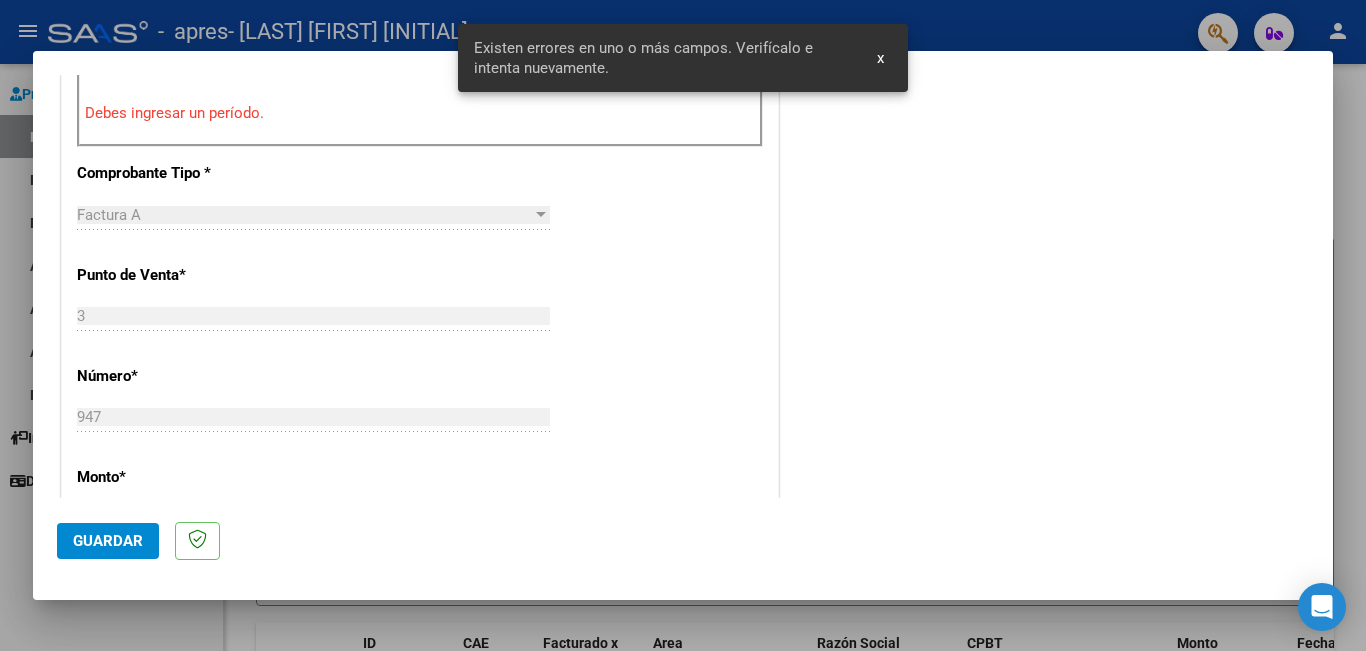 scroll, scrollTop: 447, scrollLeft: 0, axis: vertical 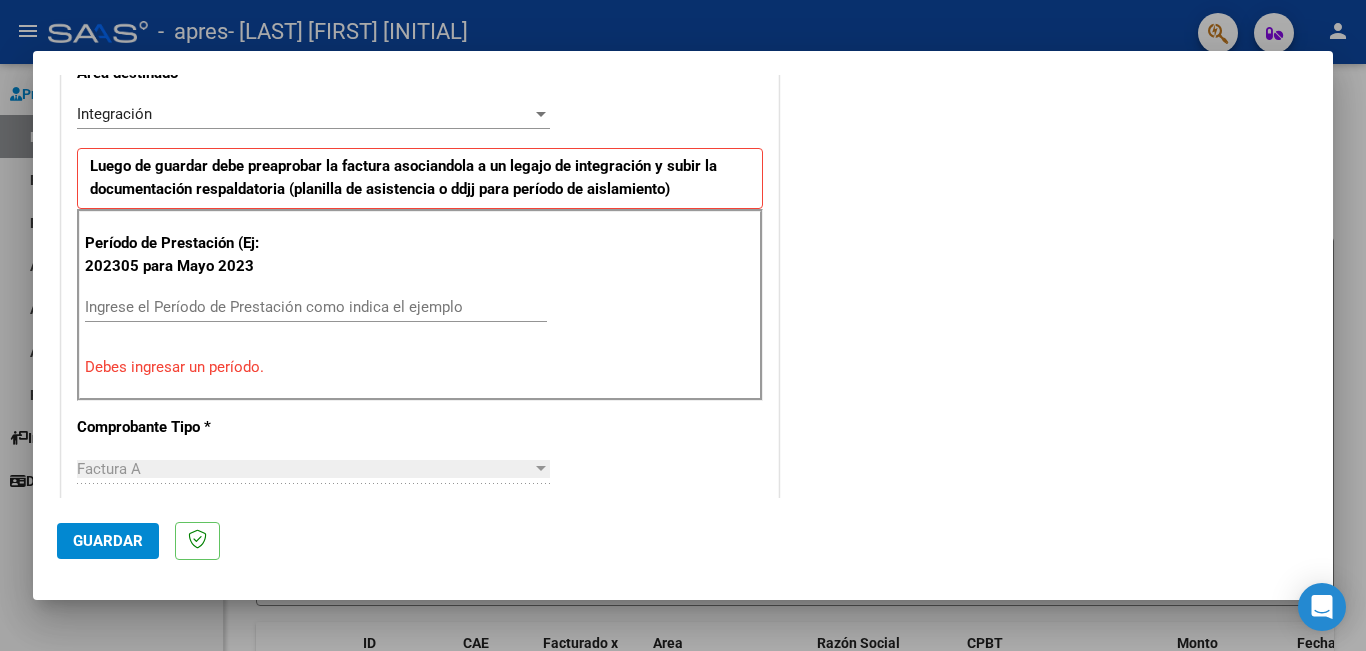 click on "Ingrese el Período de Prestación como indica el ejemplo" at bounding box center [316, 307] 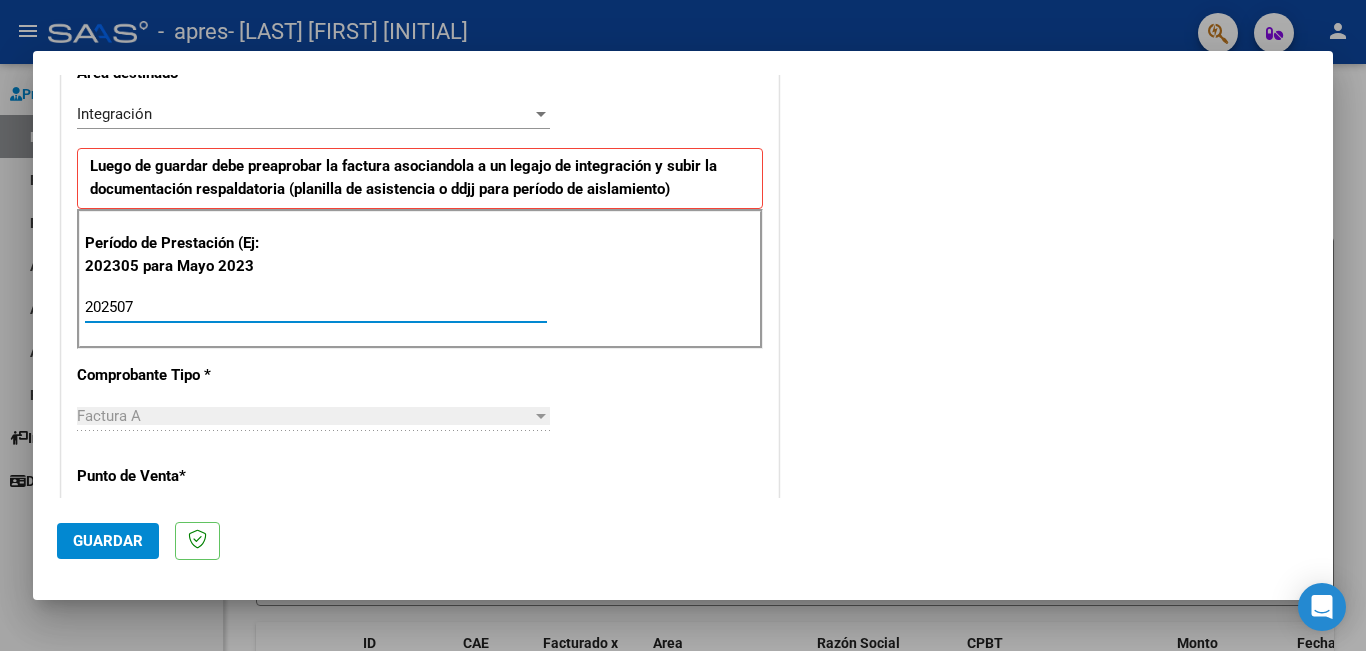 type on "202507" 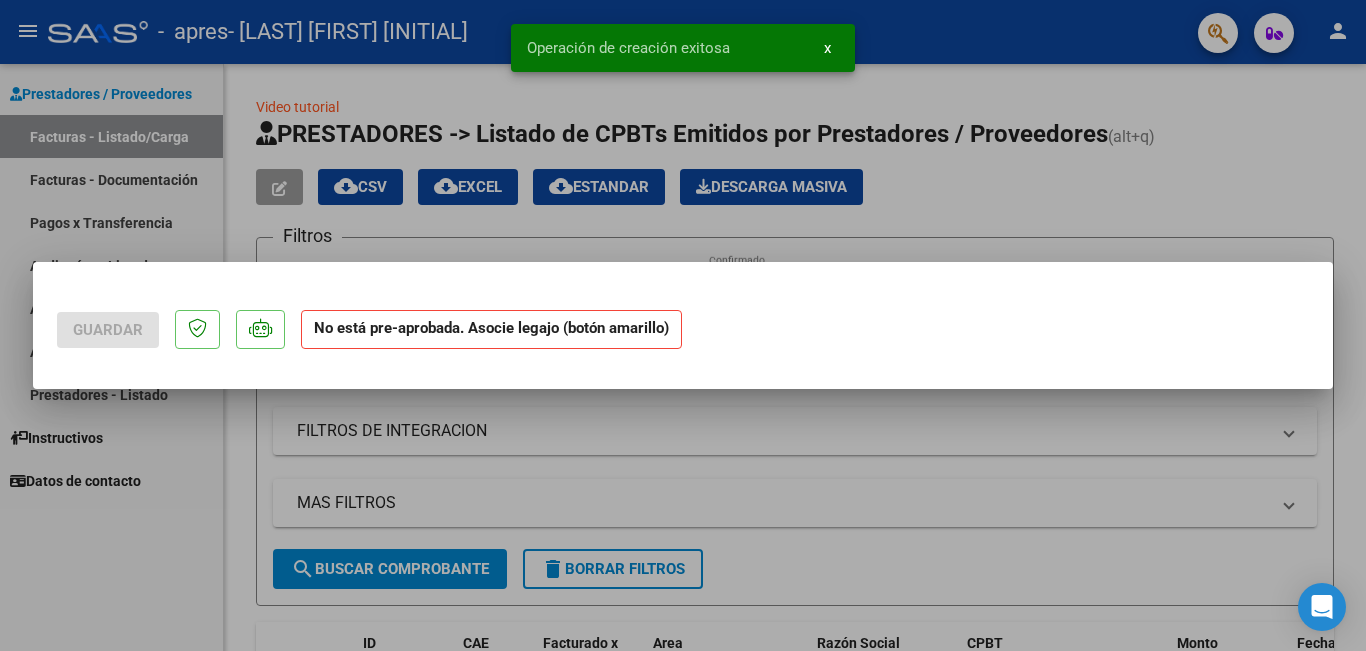 scroll, scrollTop: 0, scrollLeft: 0, axis: both 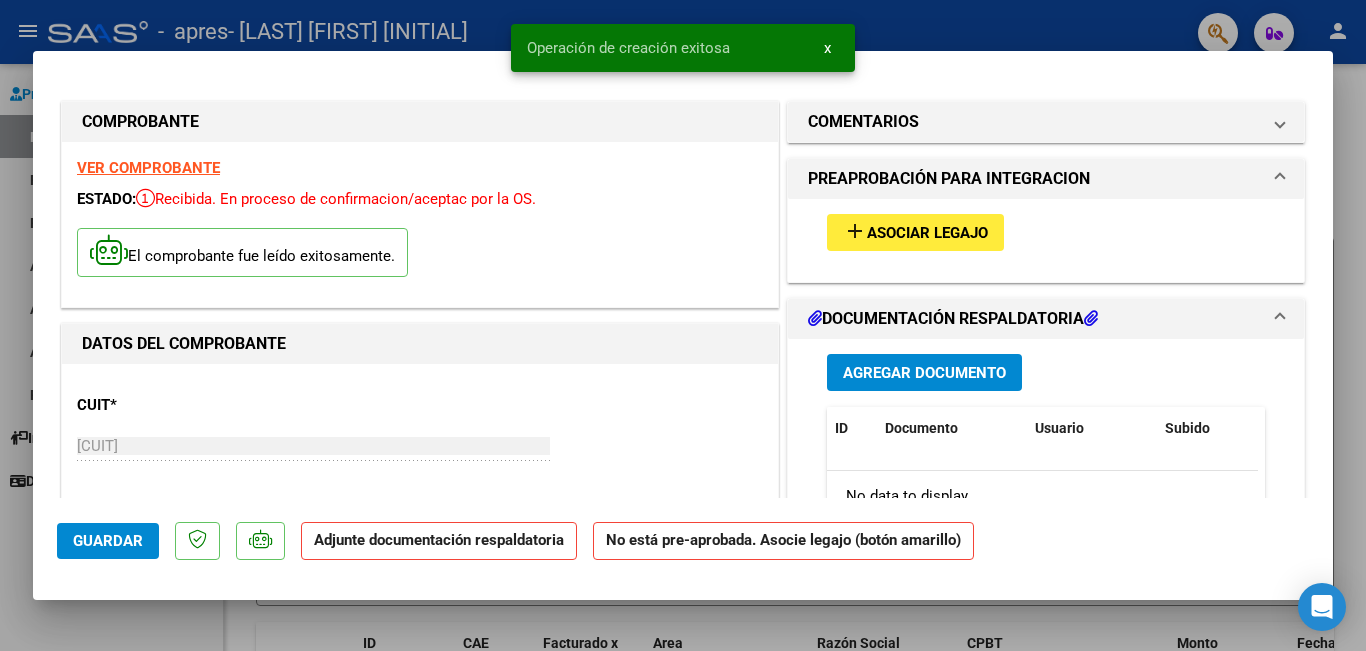 click on "Asociar Legajo" at bounding box center (927, 233) 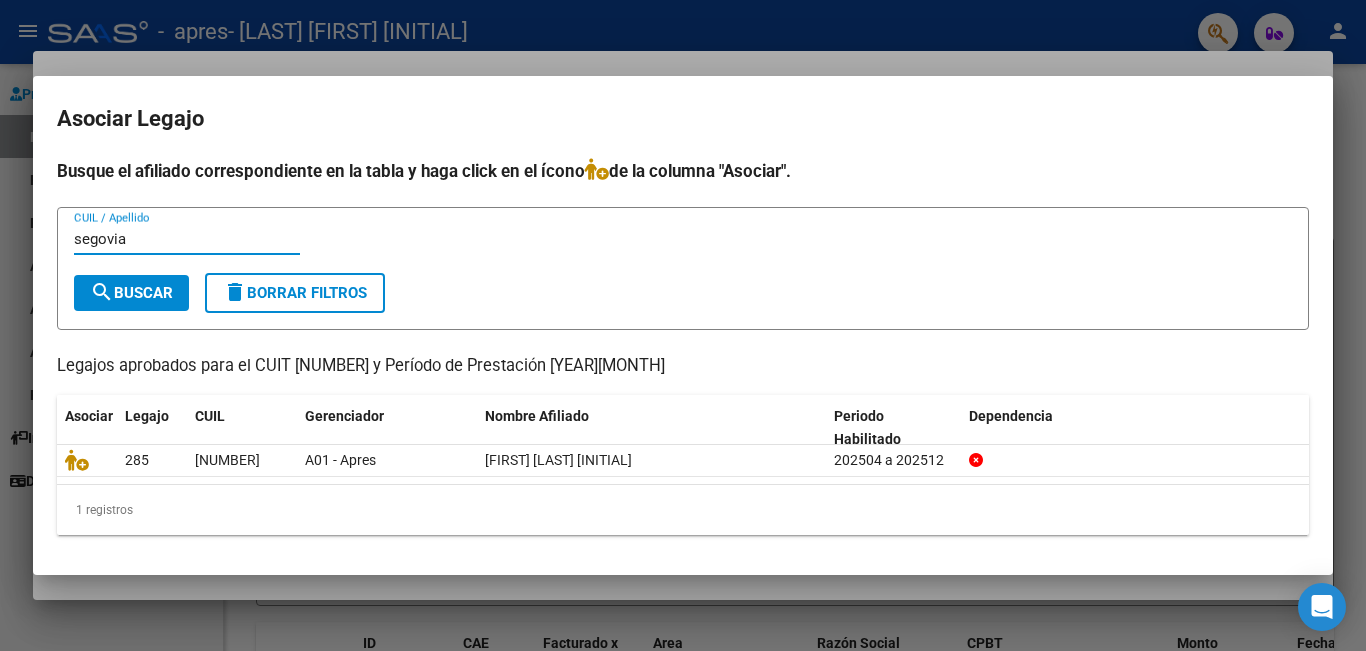 type on "segovia" 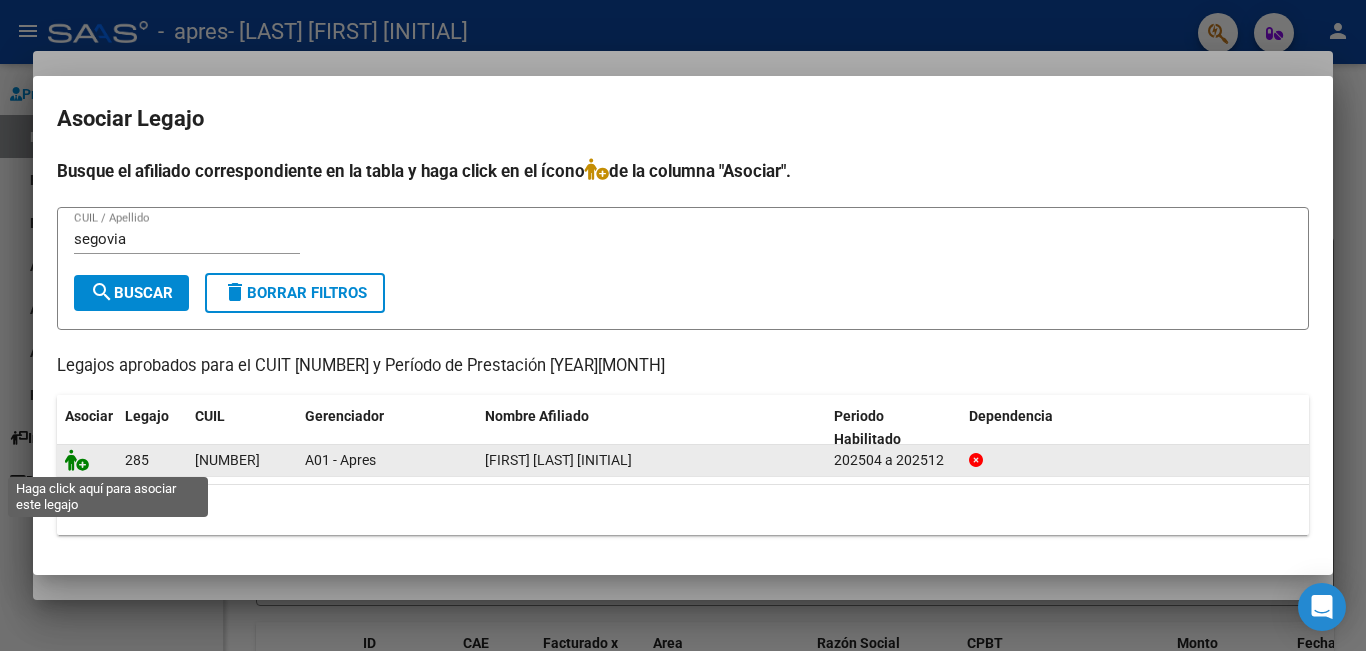 click 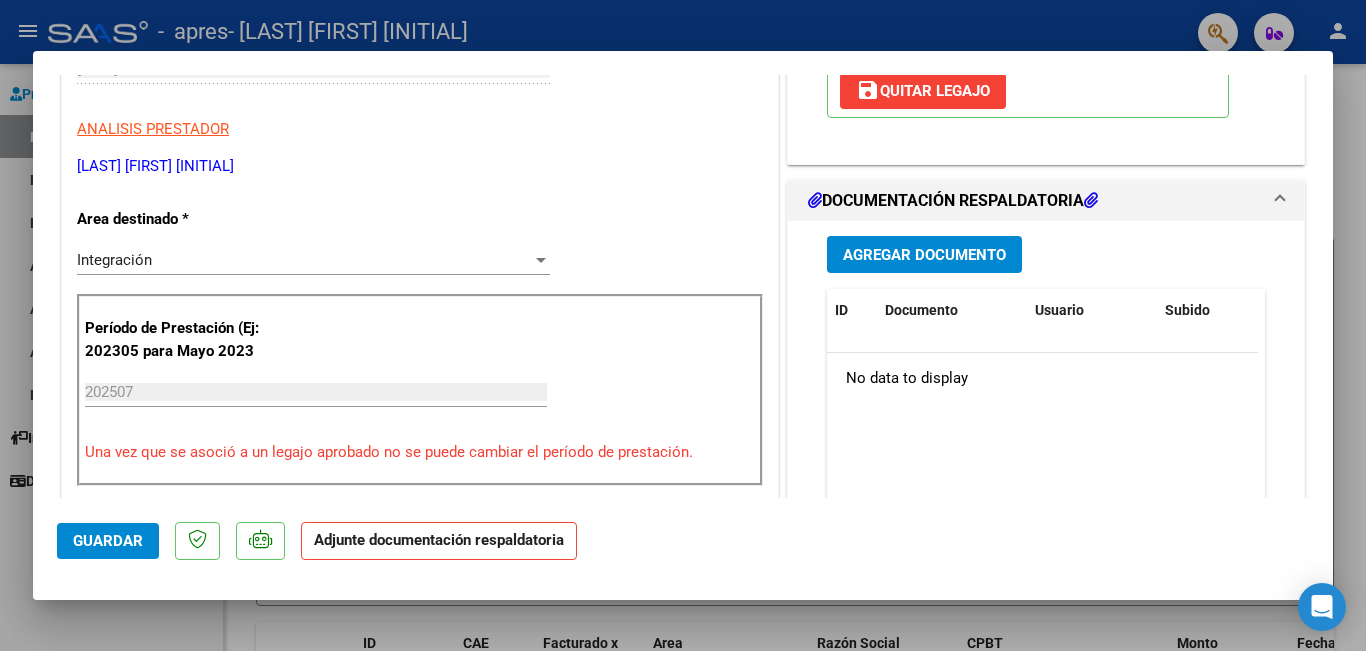 scroll, scrollTop: 400, scrollLeft: 0, axis: vertical 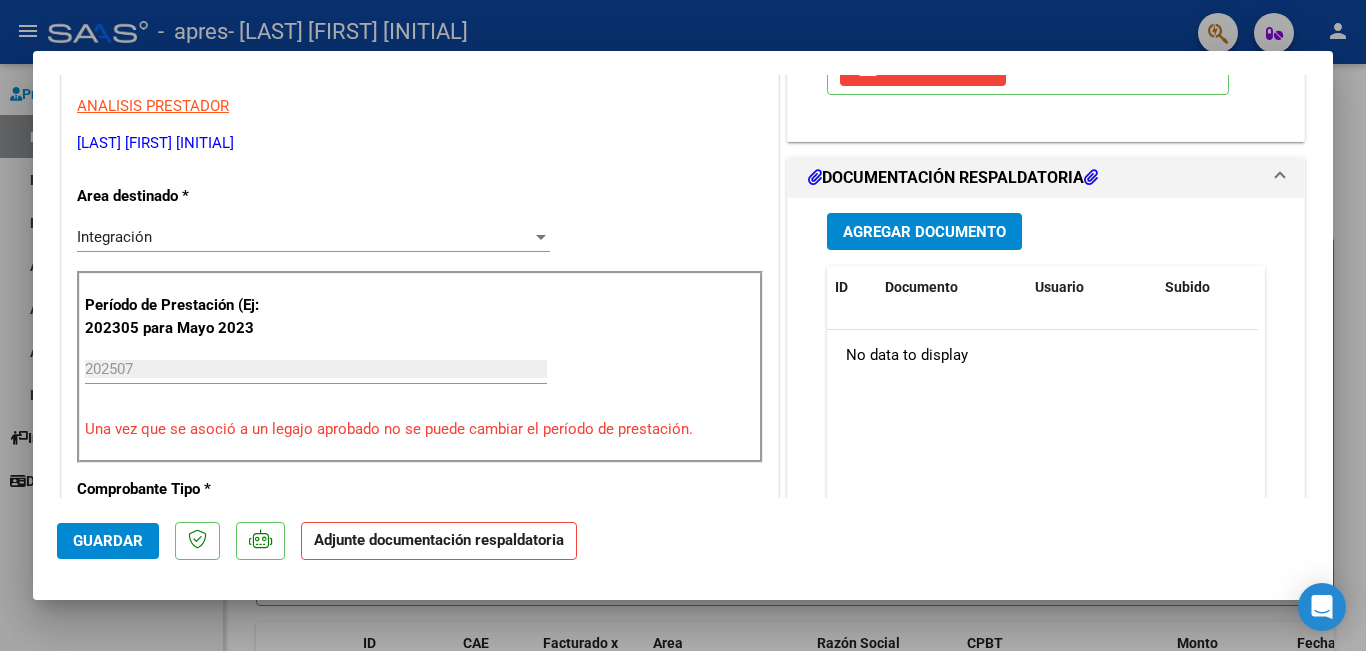 click on "Agregar Documento" at bounding box center (924, 232) 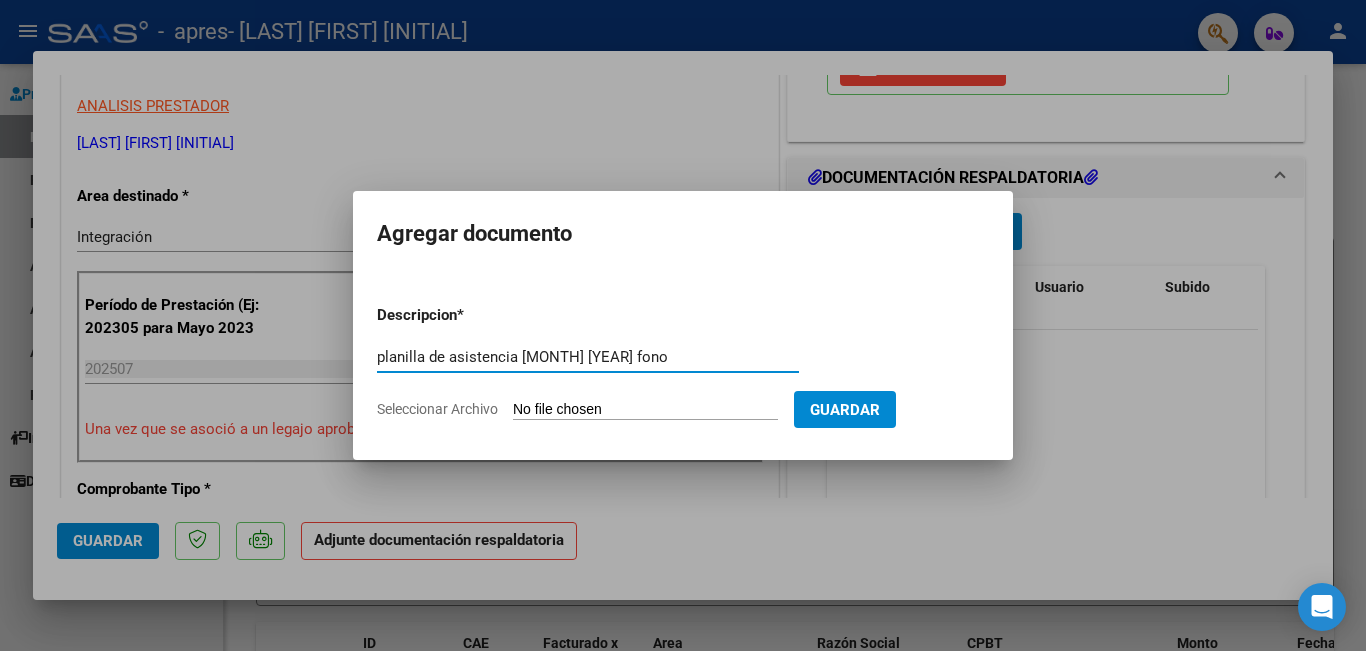 type on "planilla de asistencia [MONTH] [YEAR] fono" 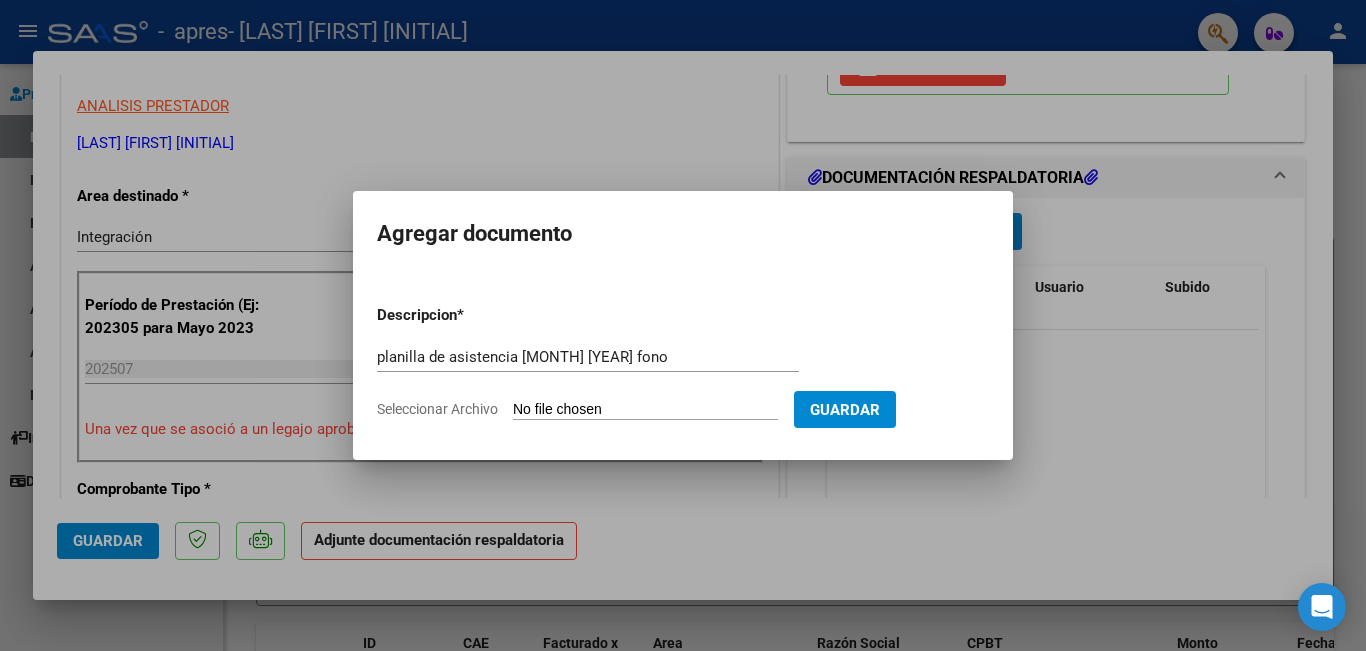 type on "C:\fakepath\[FIRST] [LAST] - P. Asistencia - [MONTH] [YEAR] - Fonoaudiología.pdf" 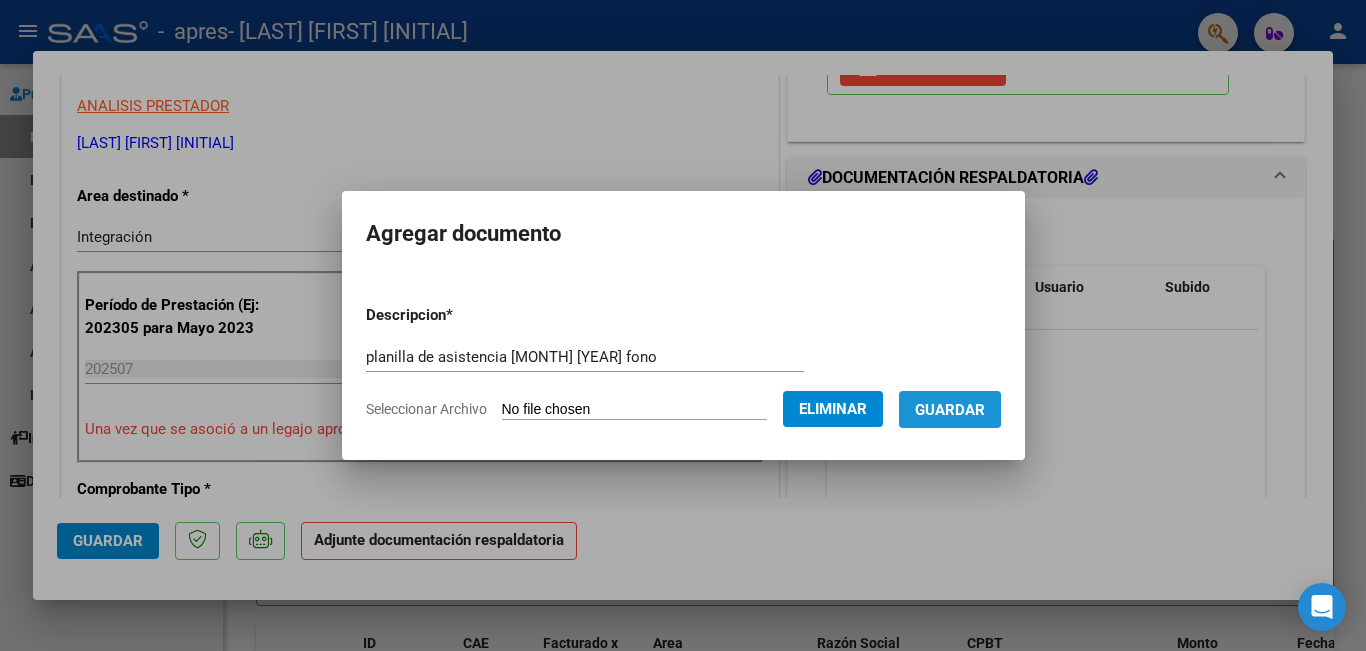 click on "Guardar" at bounding box center [950, 410] 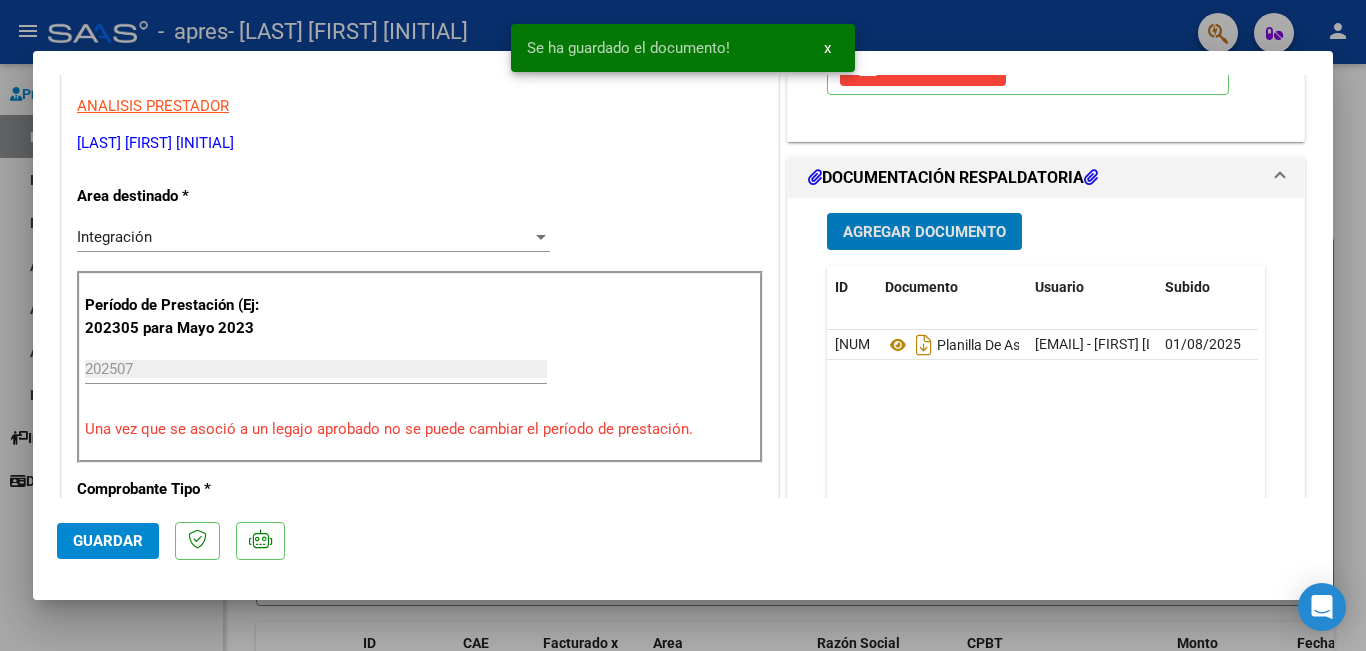 click on "Agregar Documento" at bounding box center (924, 232) 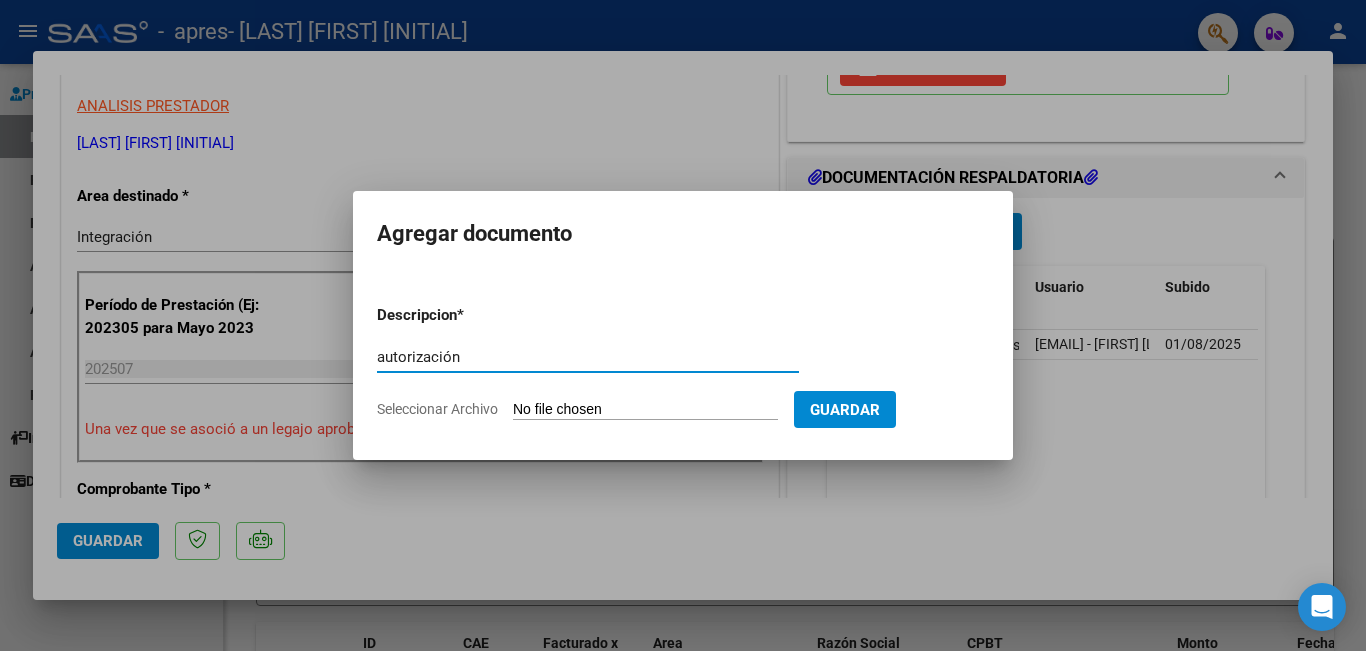 type on "autorización" 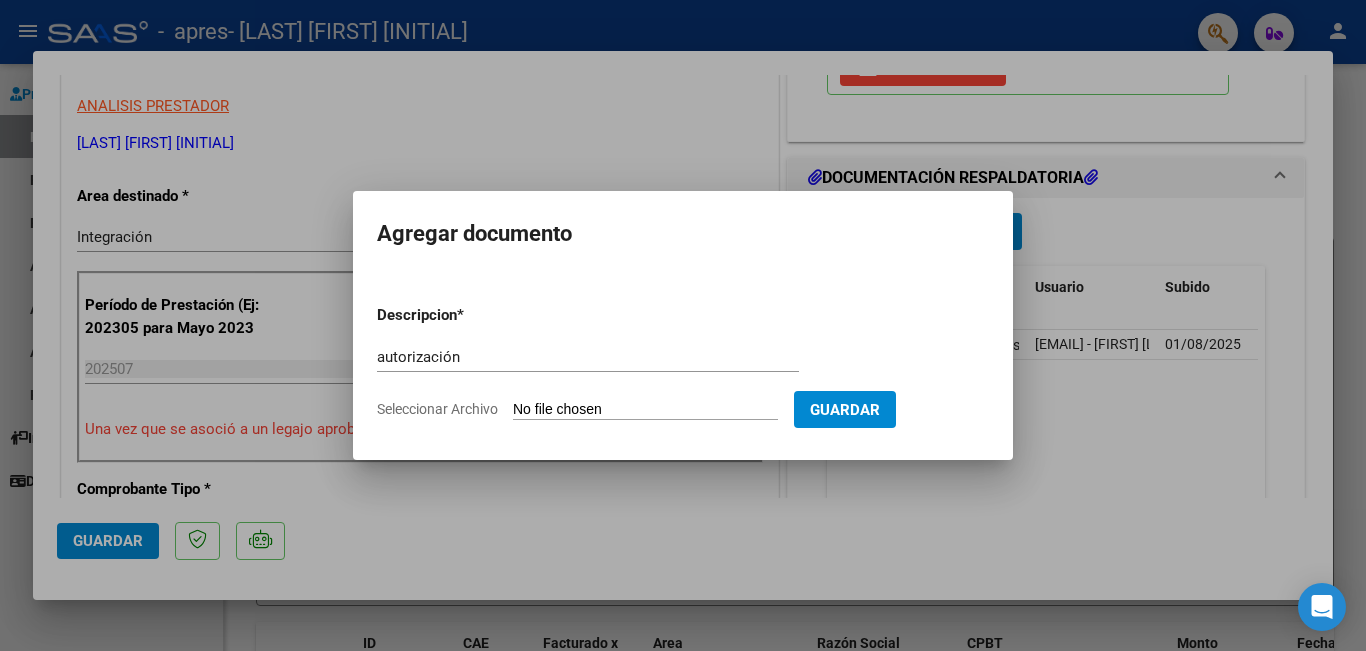 type on "C:\fakepath\[FIRST] [LAST] - Autorización Fonoaudiología [YEAR].pdf" 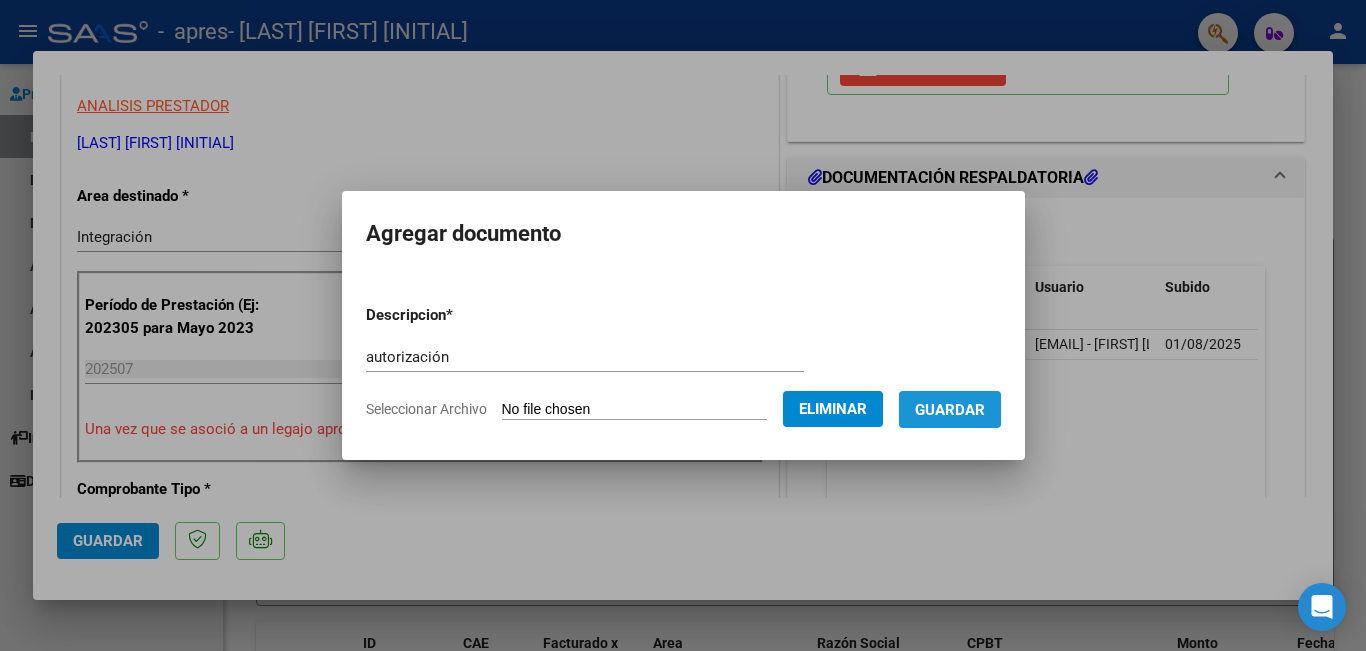 click on "Guardar" at bounding box center (950, 410) 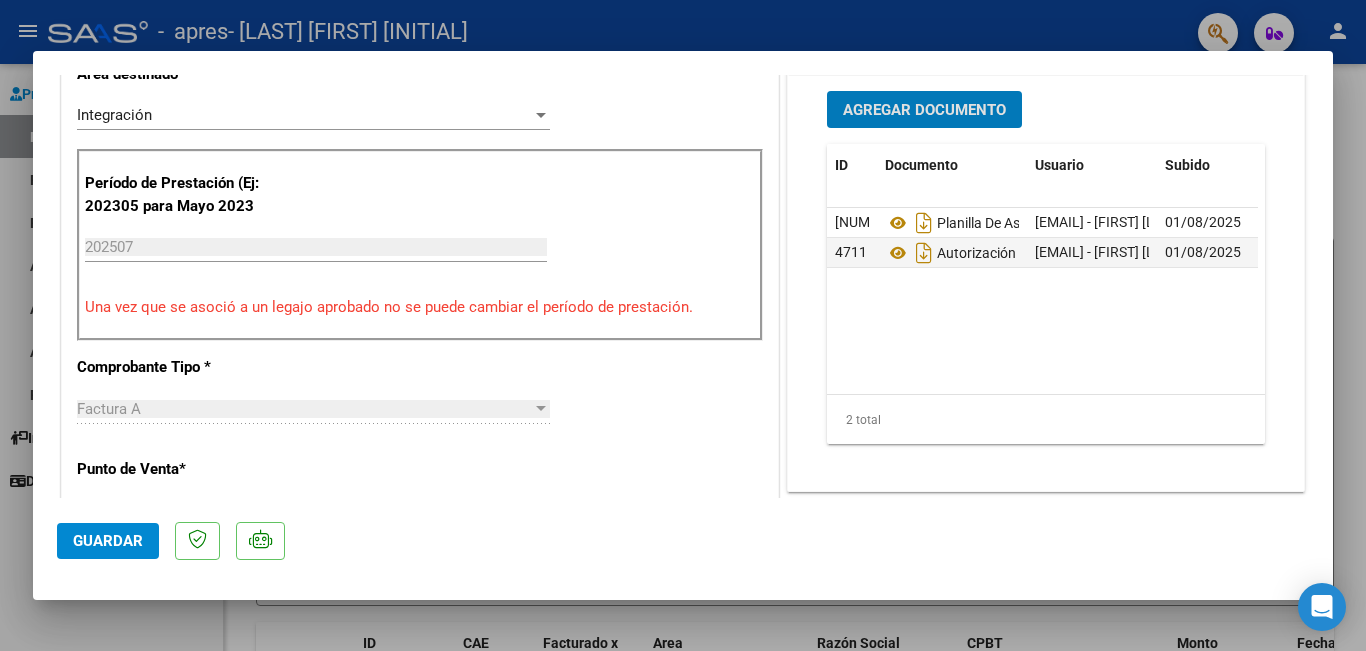 scroll, scrollTop: 500, scrollLeft: 0, axis: vertical 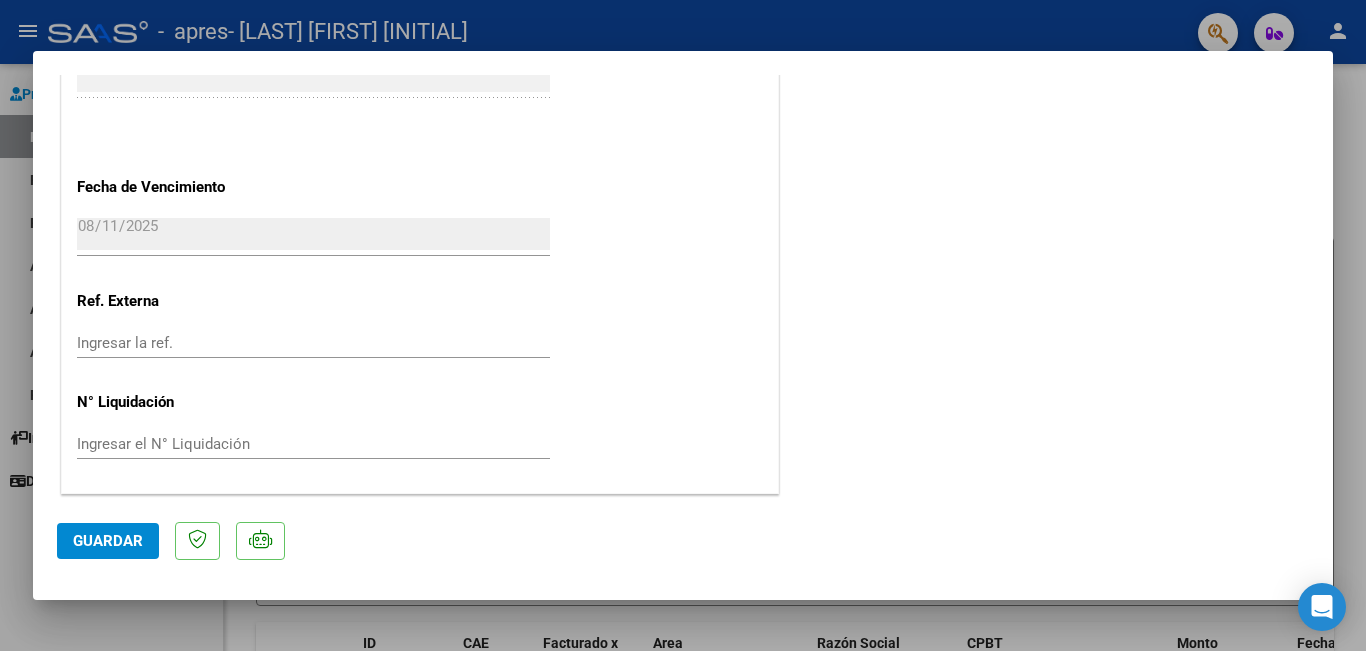 click on "Guardar" 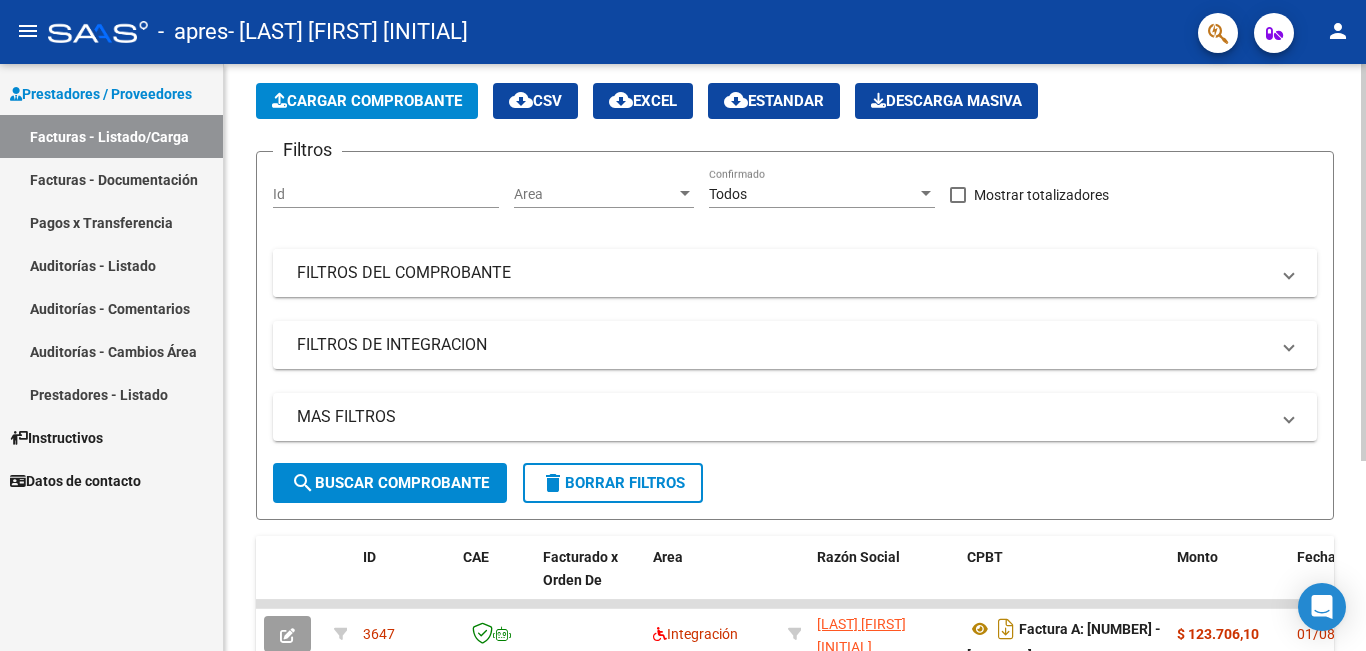 scroll, scrollTop: 281, scrollLeft: 0, axis: vertical 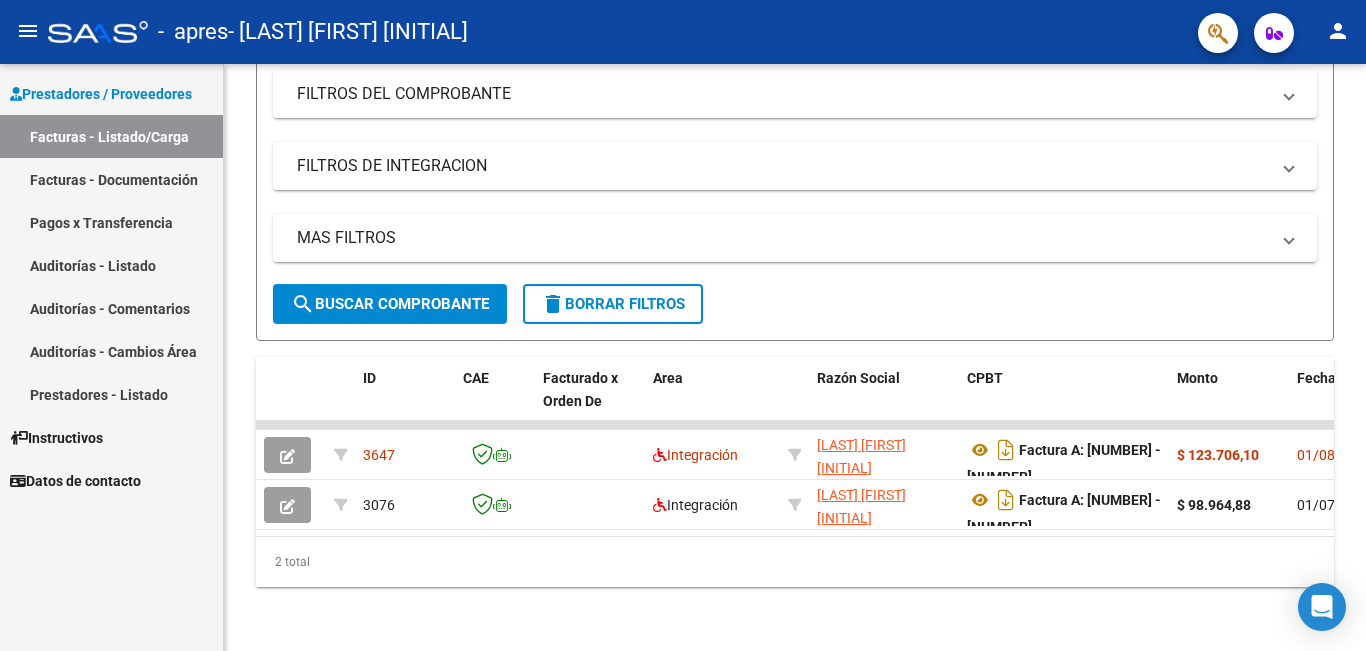 click on "person" 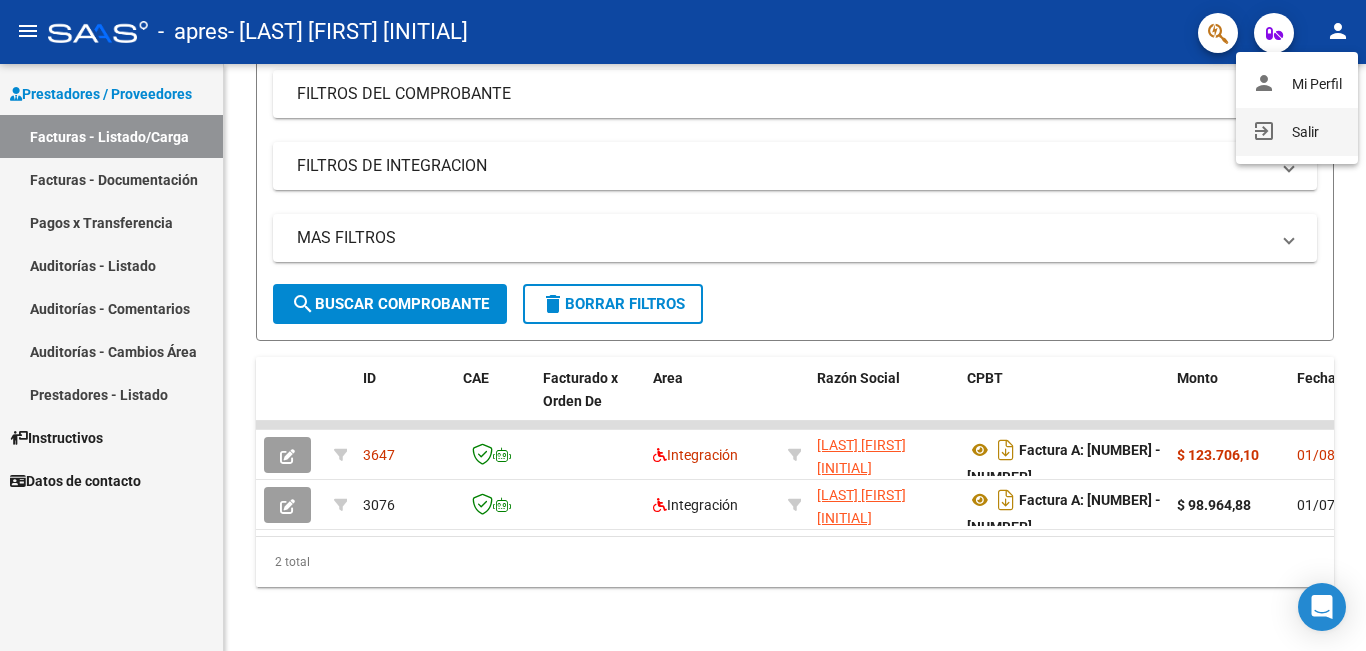 click on "exit_to_app  Salir" at bounding box center (1297, 132) 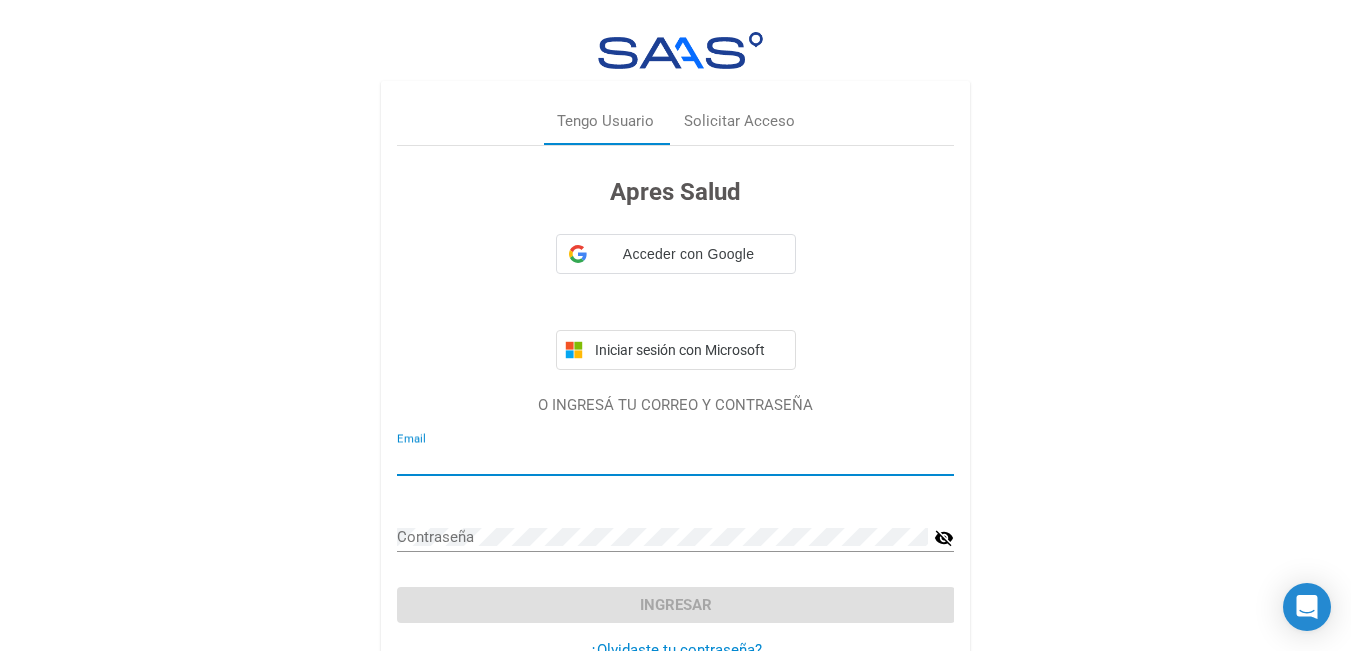 type on "[EMAIL]" 